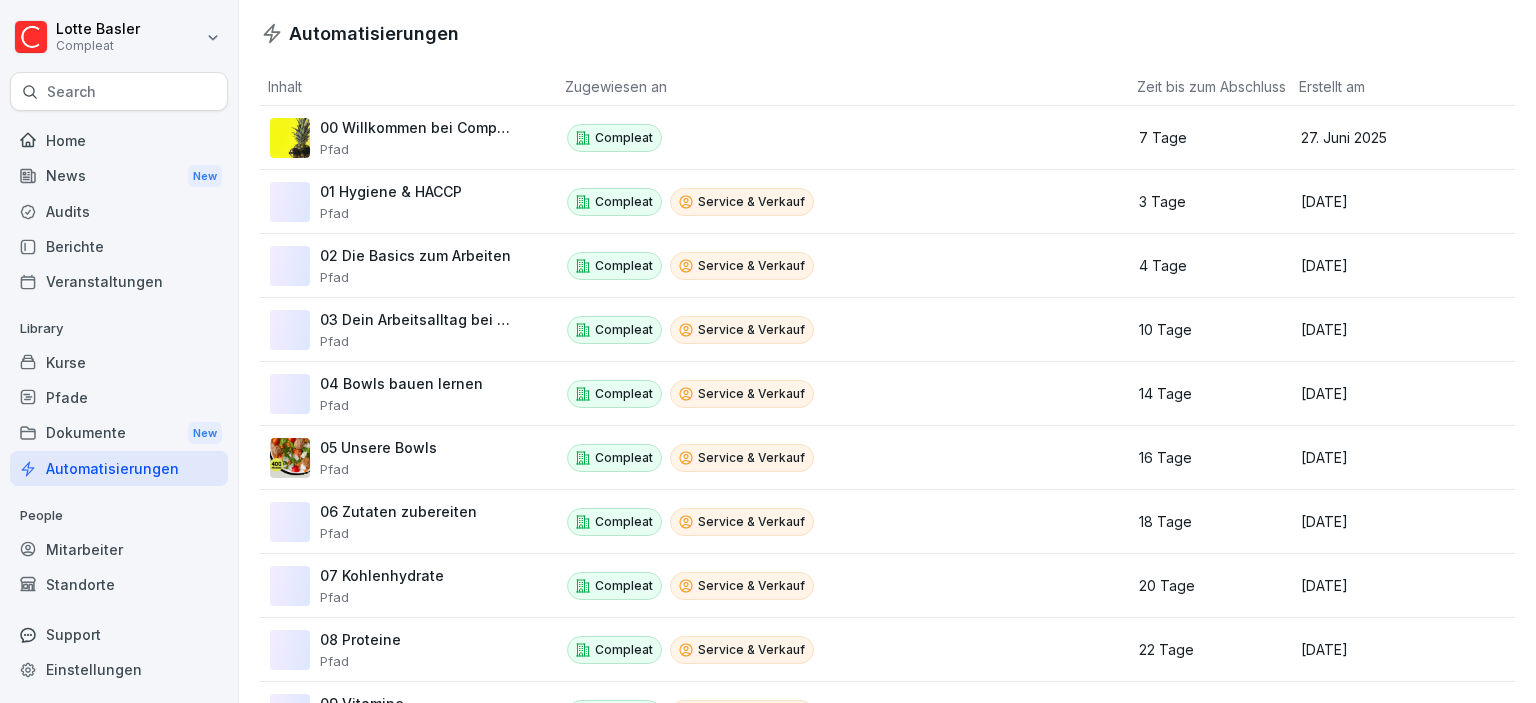 scroll, scrollTop: 0, scrollLeft: 0, axis: both 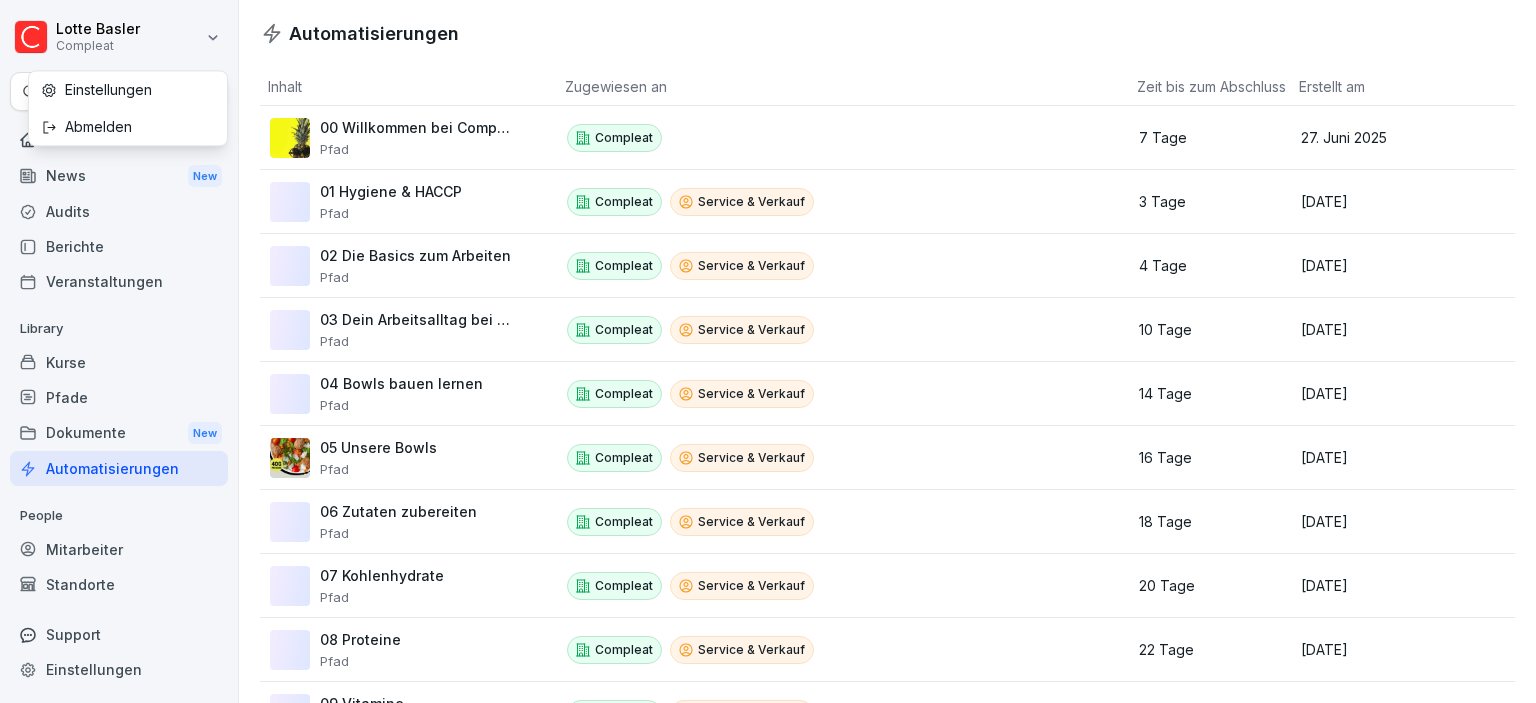 click on "Einstellungen" at bounding box center [128, 89] 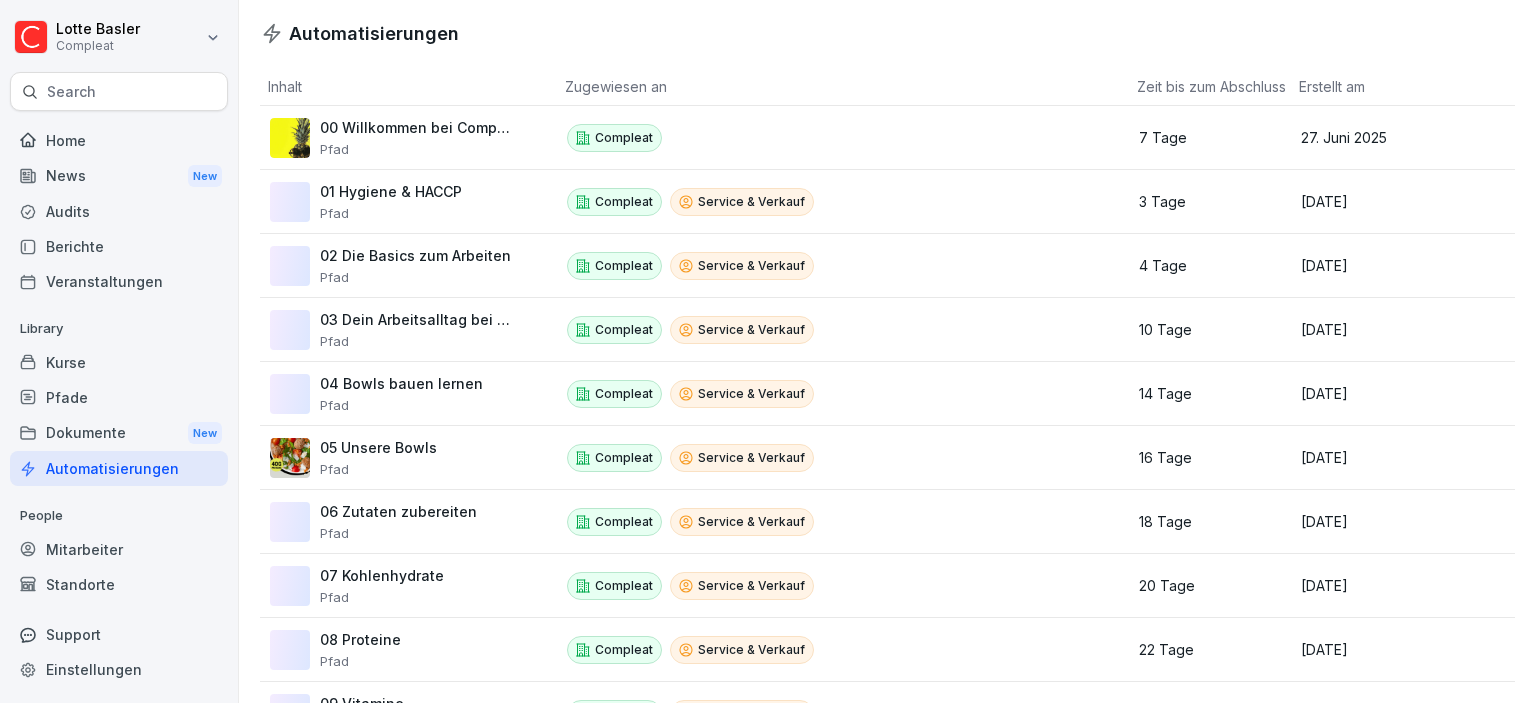 select on "**" 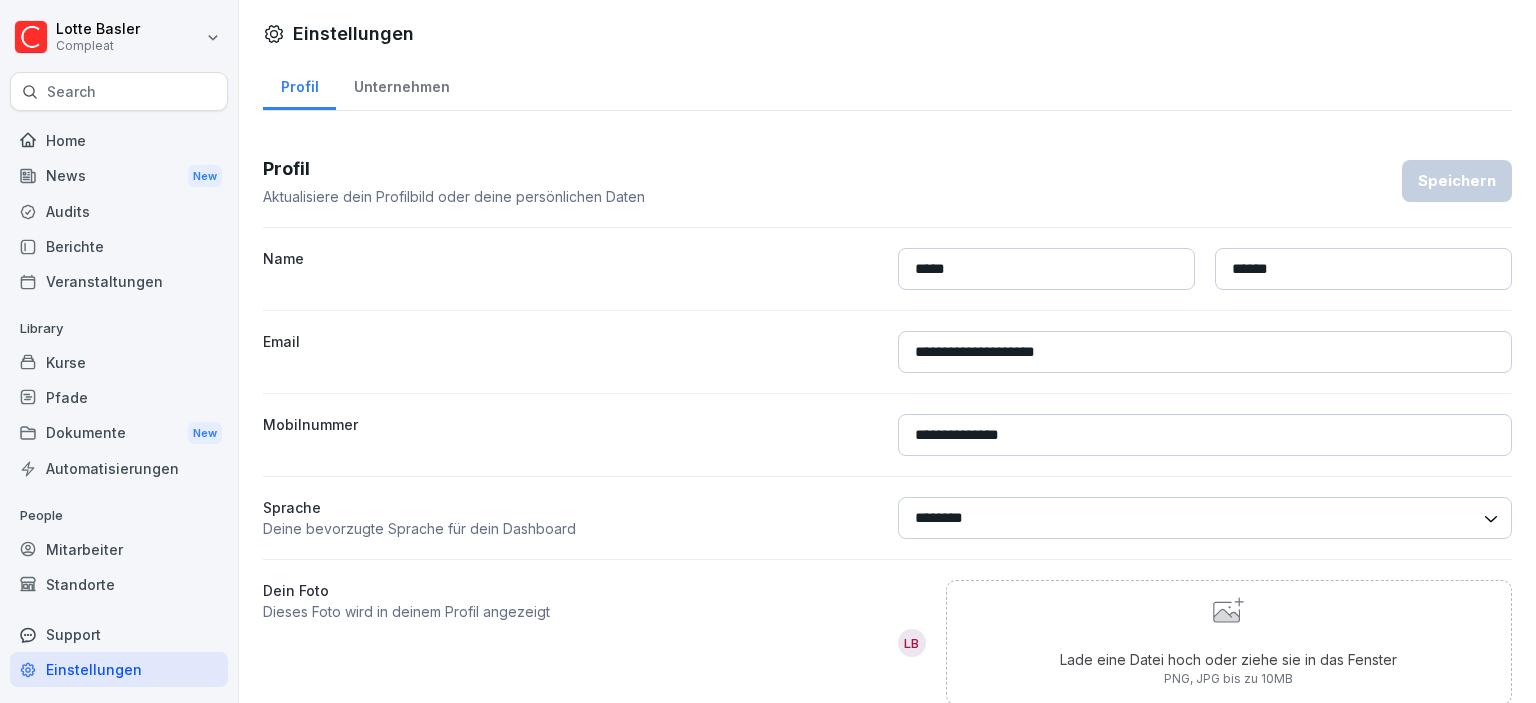 click on "******** *******" at bounding box center (1205, 518) 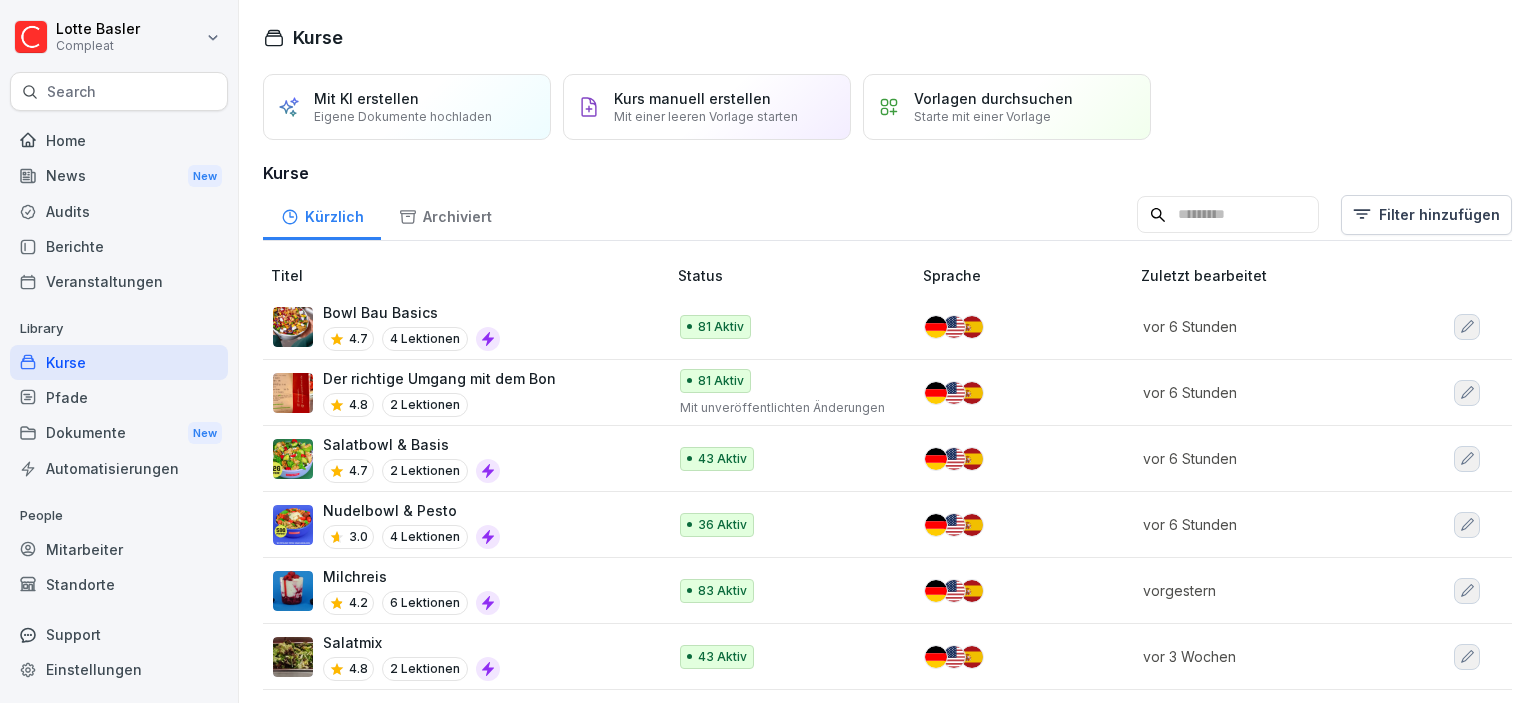 scroll, scrollTop: 230, scrollLeft: 0, axis: vertical 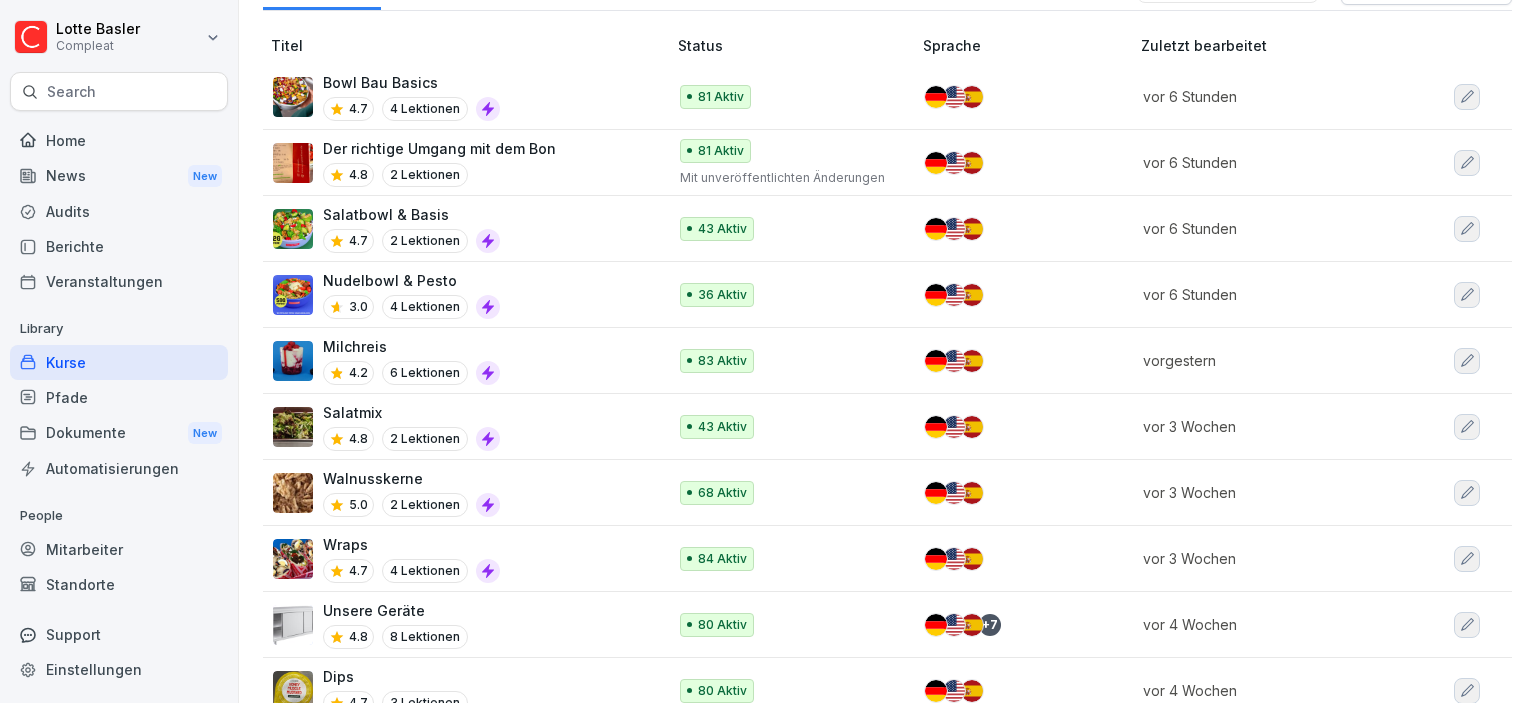 click on "Milchreis 4.2 6 Lektionen" at bounding box center [459, 360] 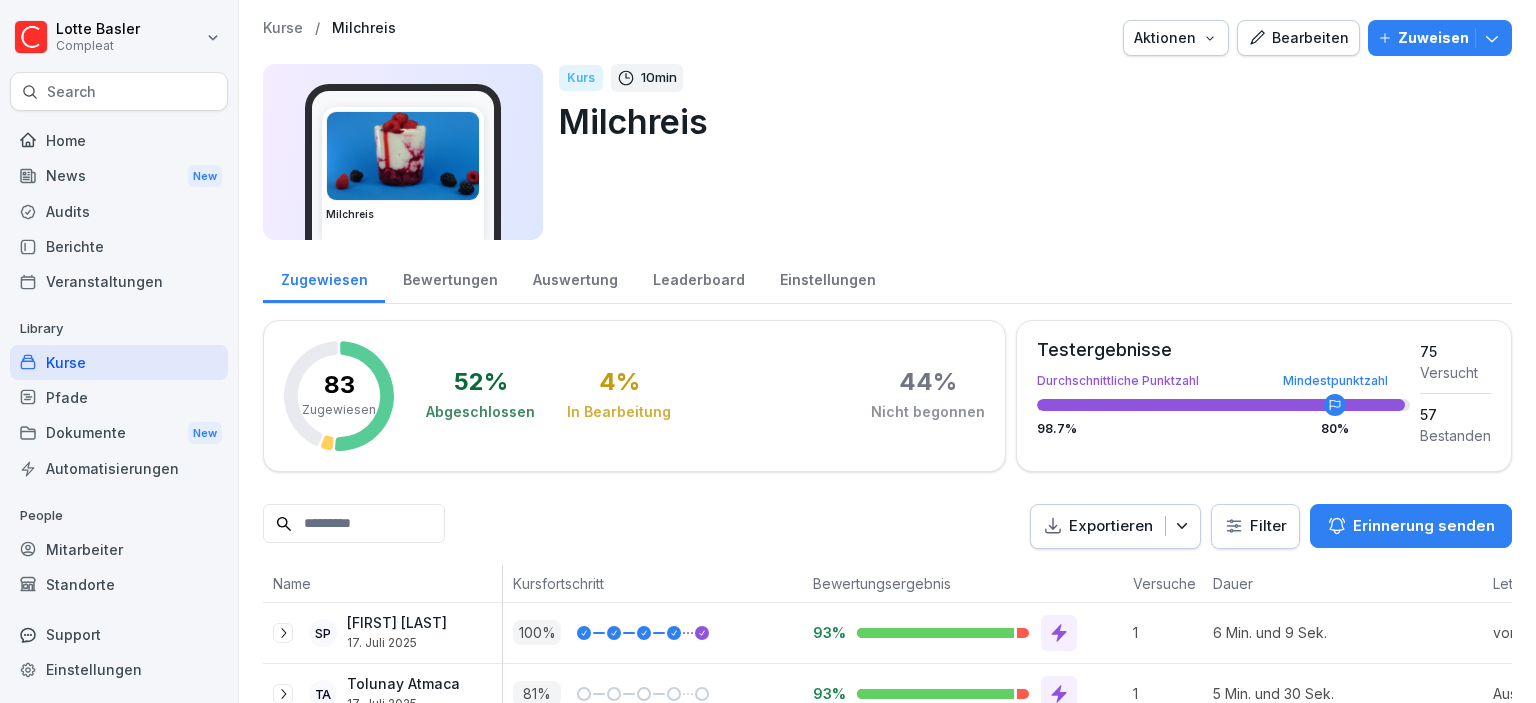 scroll, scrollTop: 0, scrollLeft: 0, axis: both 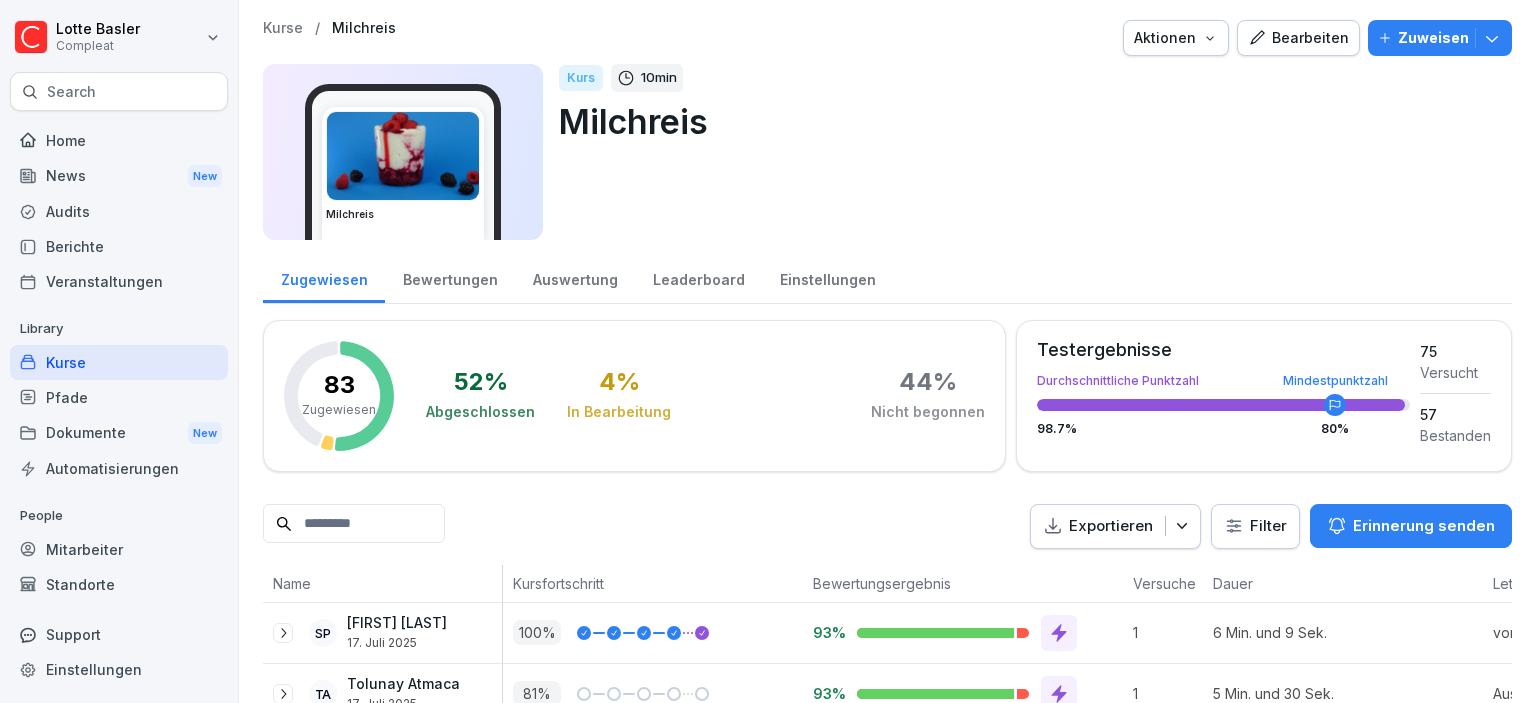 click on "Bearbeiten" at bounding box center [1298, 38] 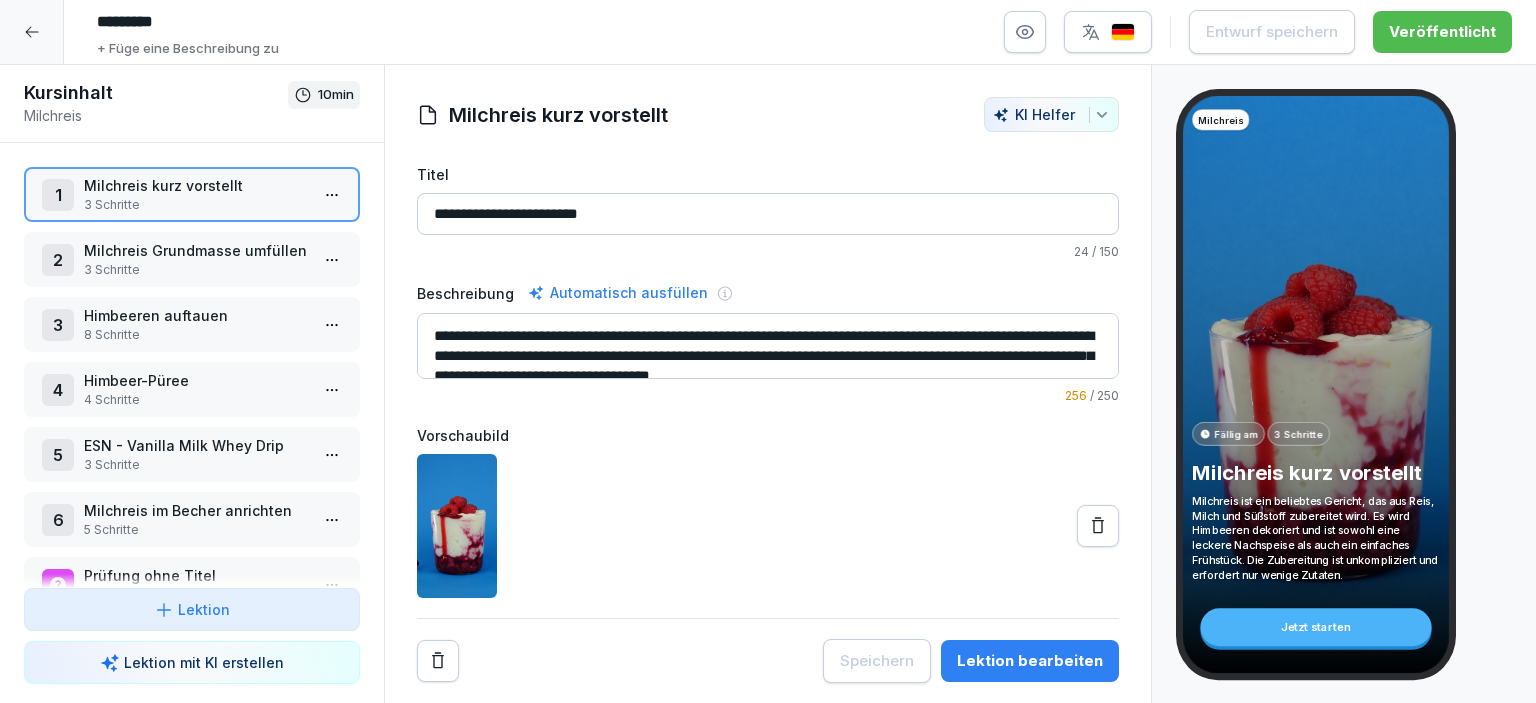 scroll, scrollTop: 42, scrollLeft: 0, axis: vertical 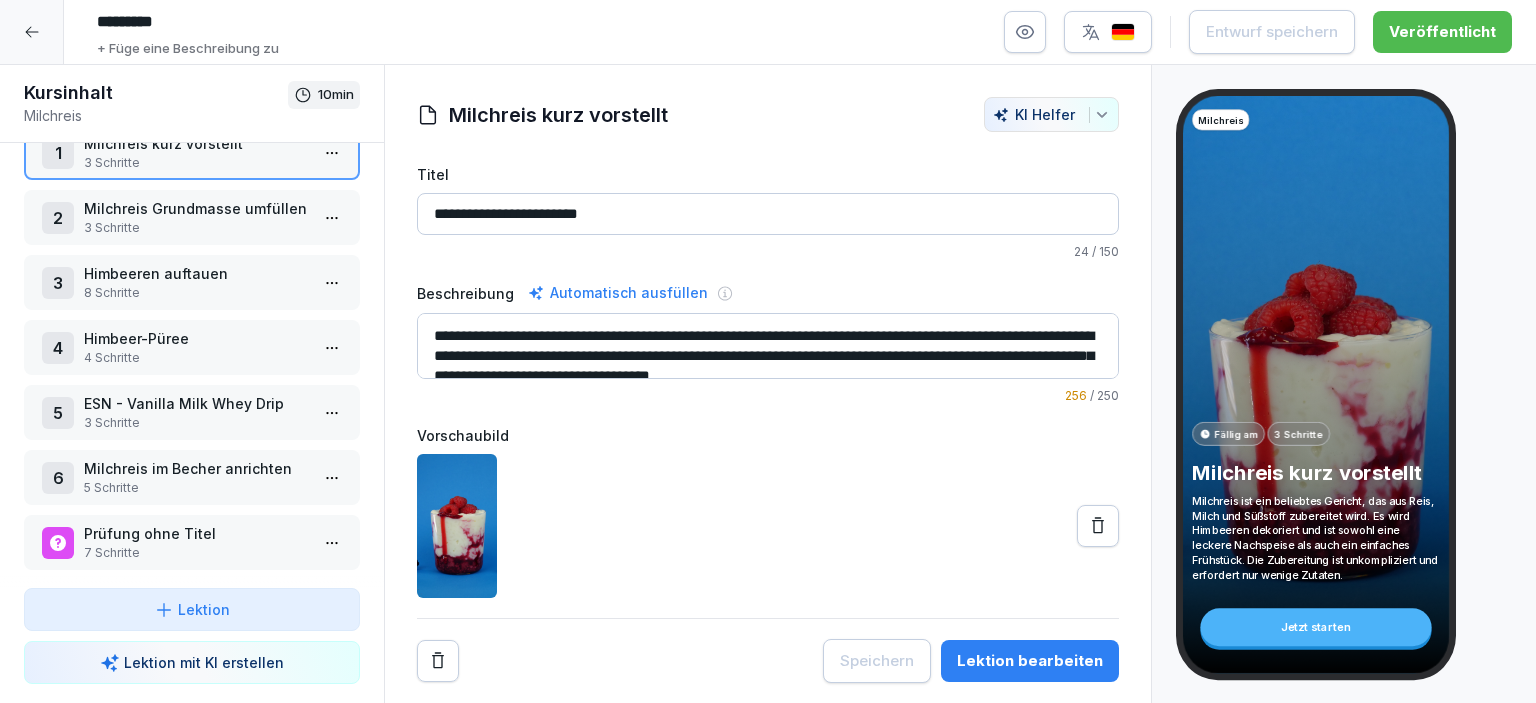 click on "Prüfung ohne Titel" at bounding box center (196, 533) 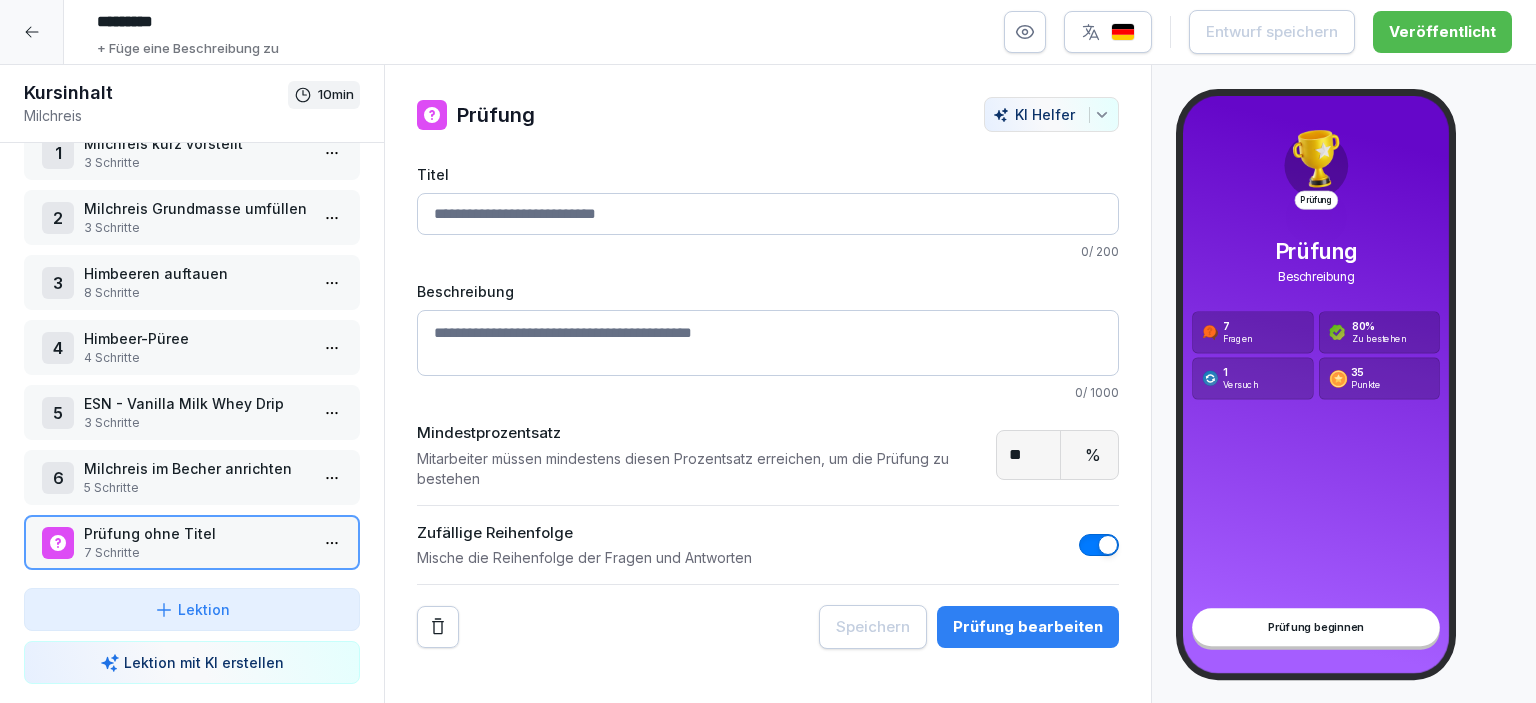 click on "Prüfung bearbeiten" at bounding box center [1028, 627] 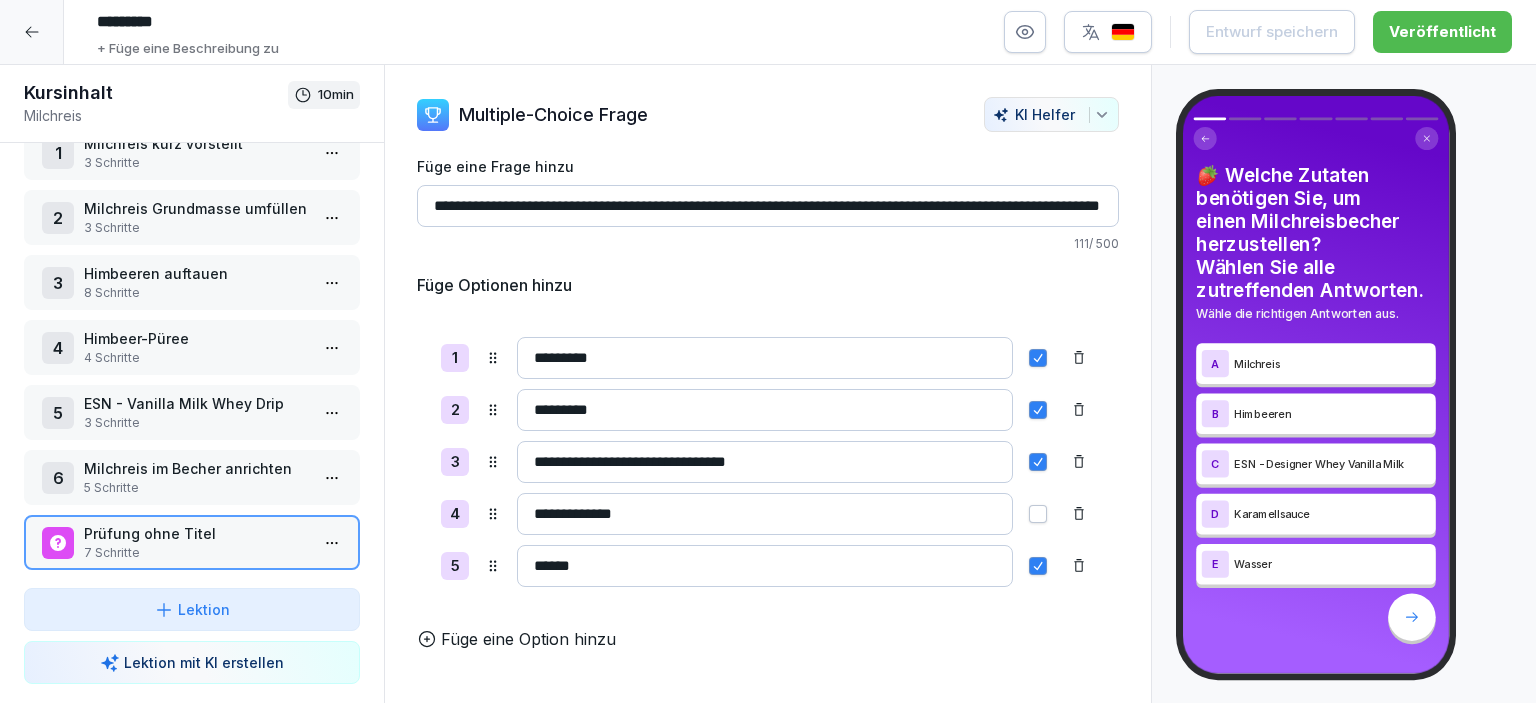 scroll, scrollTop: 42, scrollLeft: 0, axis: vertical 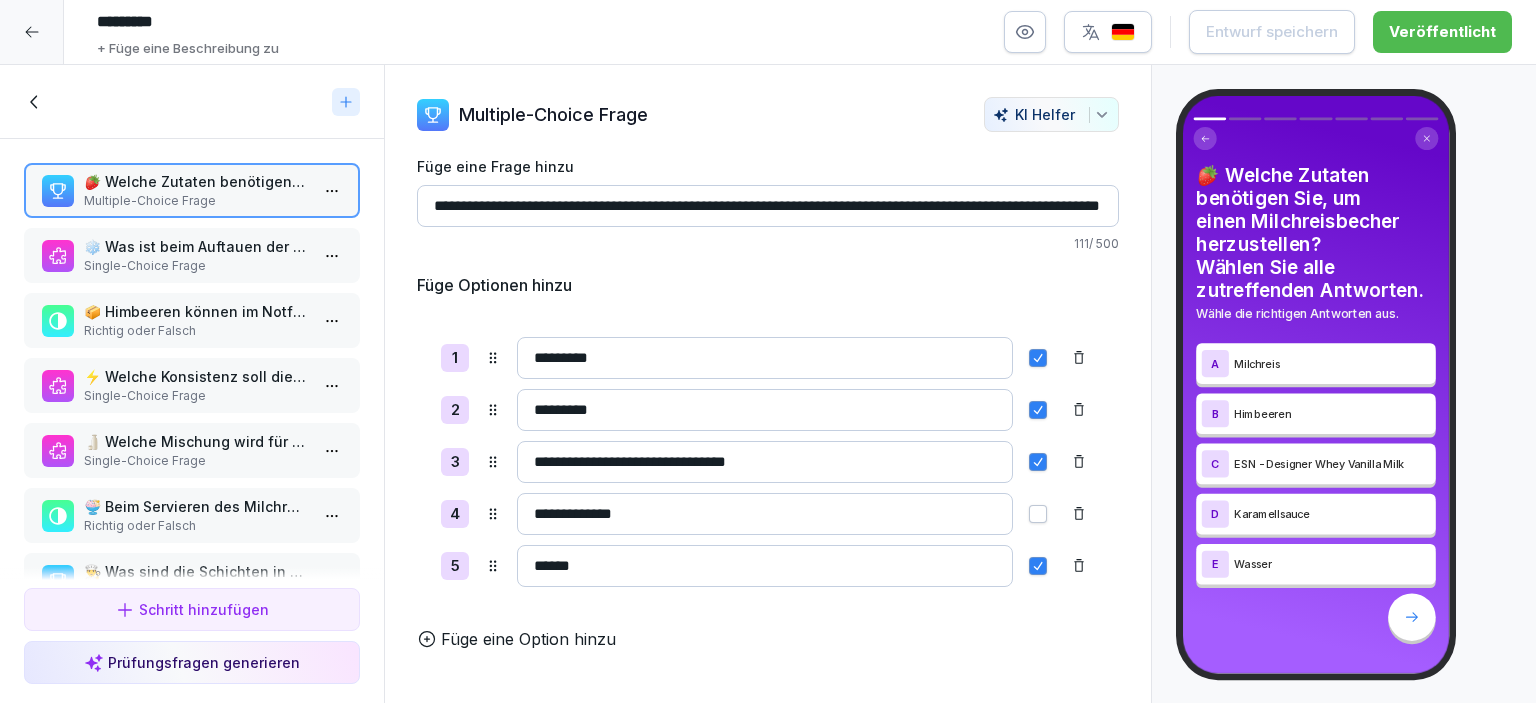 click on "Single-Choice Frage" at bounding box center (196, 266) 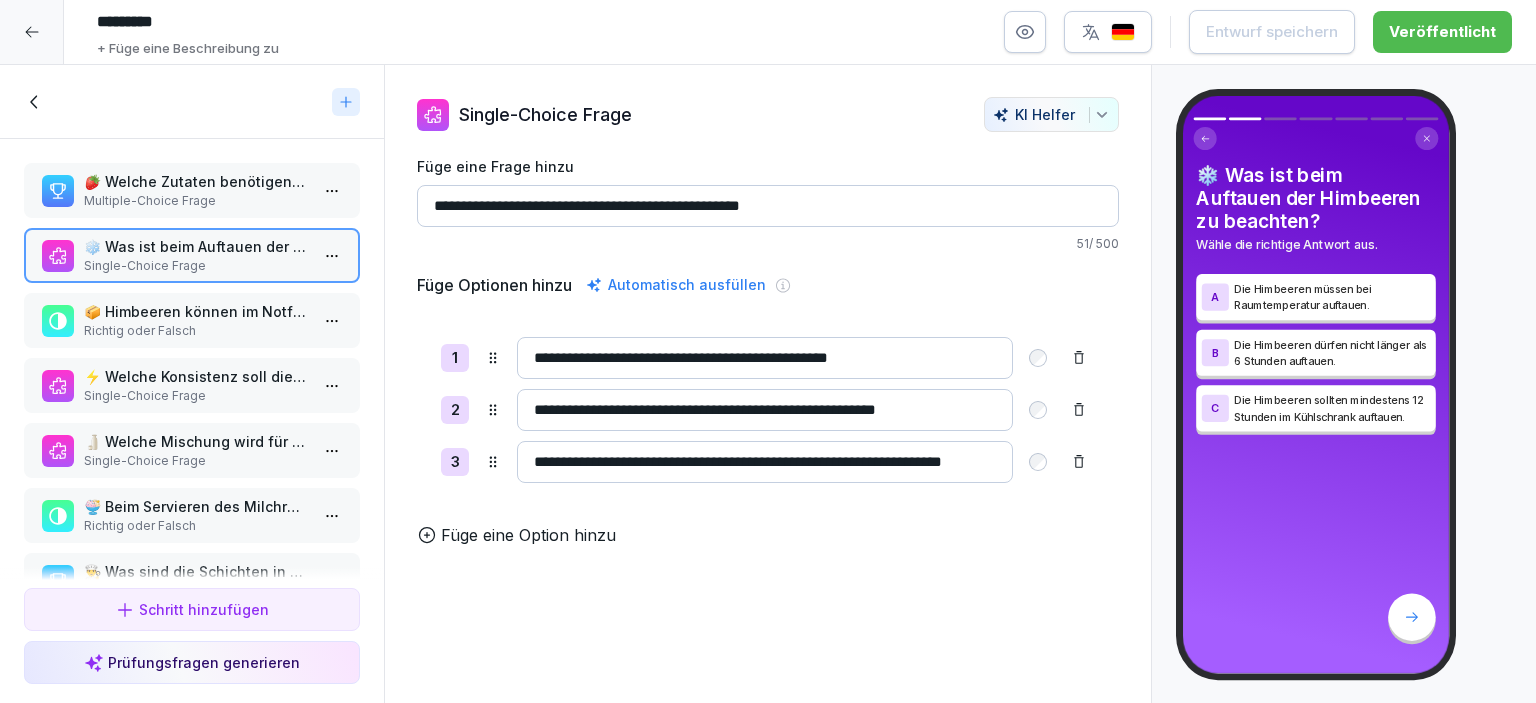 click on "📦 Himbeeren können im Notfall im Ofen aufgetaut werden." at bounding box center (196, 311) 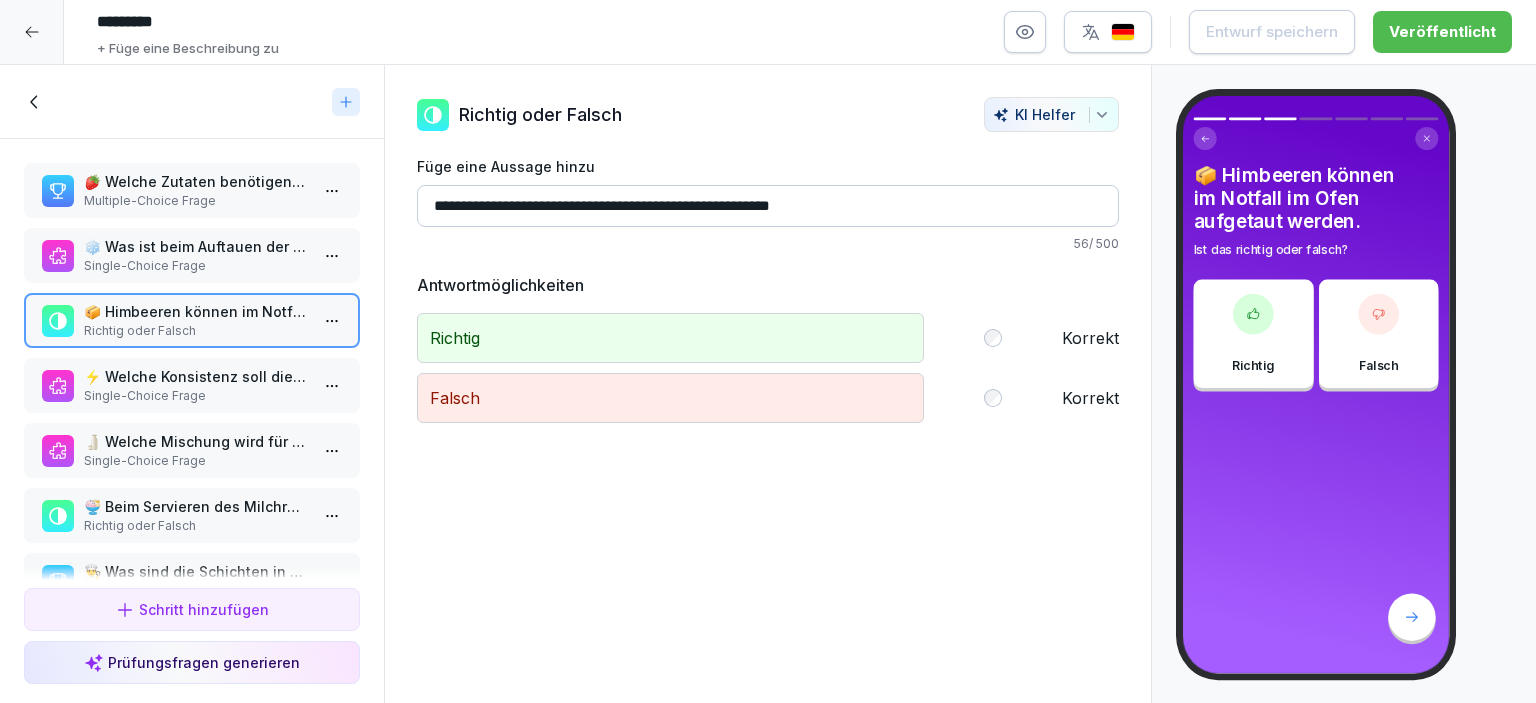 click on "⚡ Welche Konsistenz soll die Vanille-Drip-Mischung haben?" at bounding box center [196, 376] 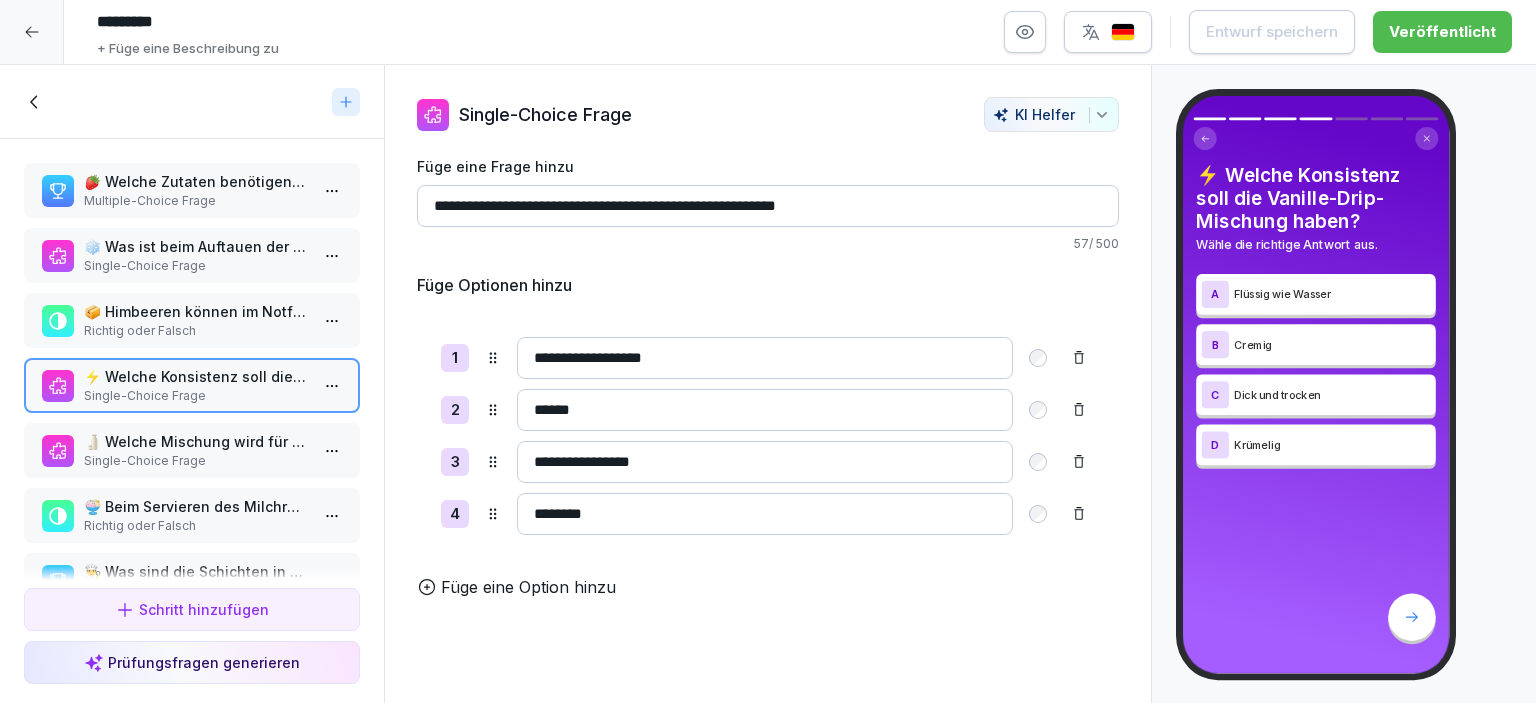 click on "🍶 Welche Mischung wird für den Vanille-Drip verwendet?" at bounding box center (196, 441) 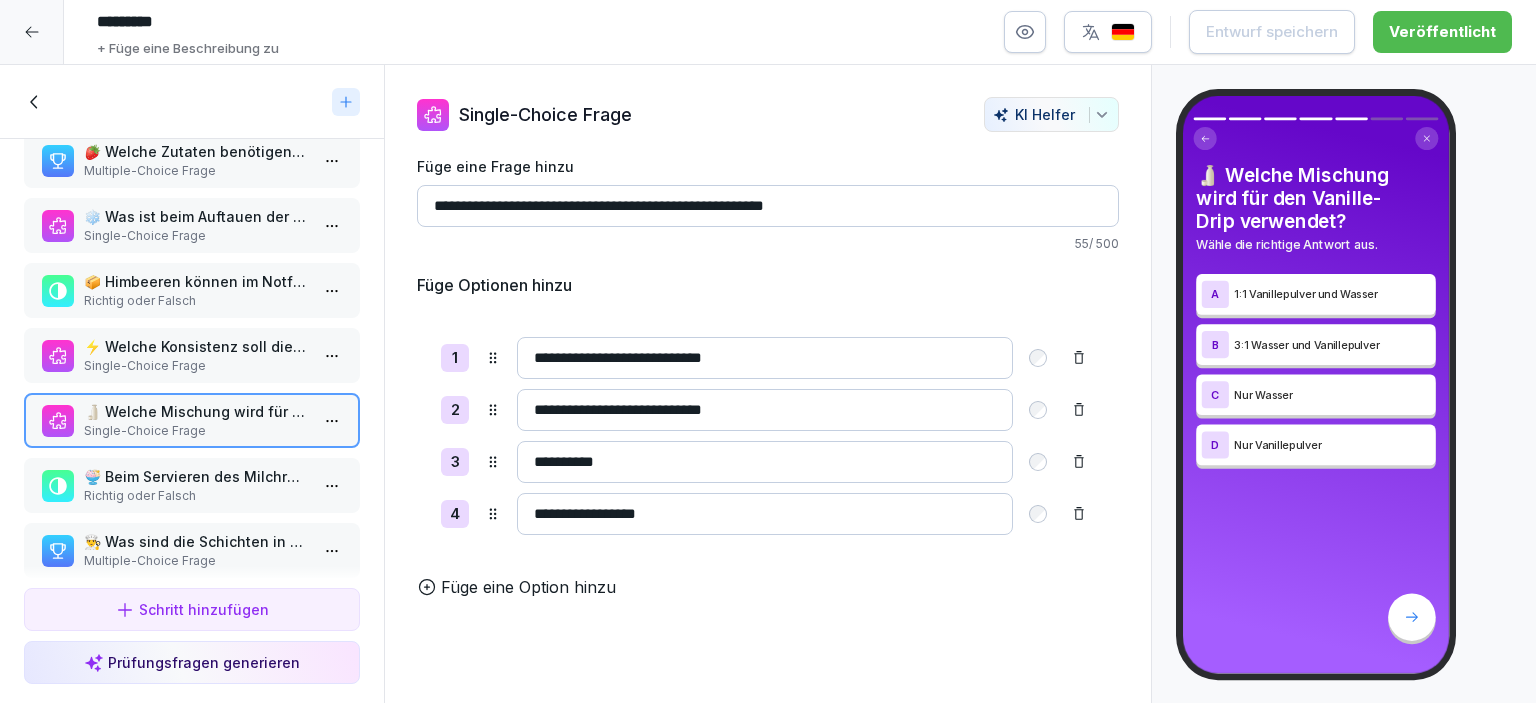 scroll, scrollTop: 46, scrollLeft: 0, axis: vertical 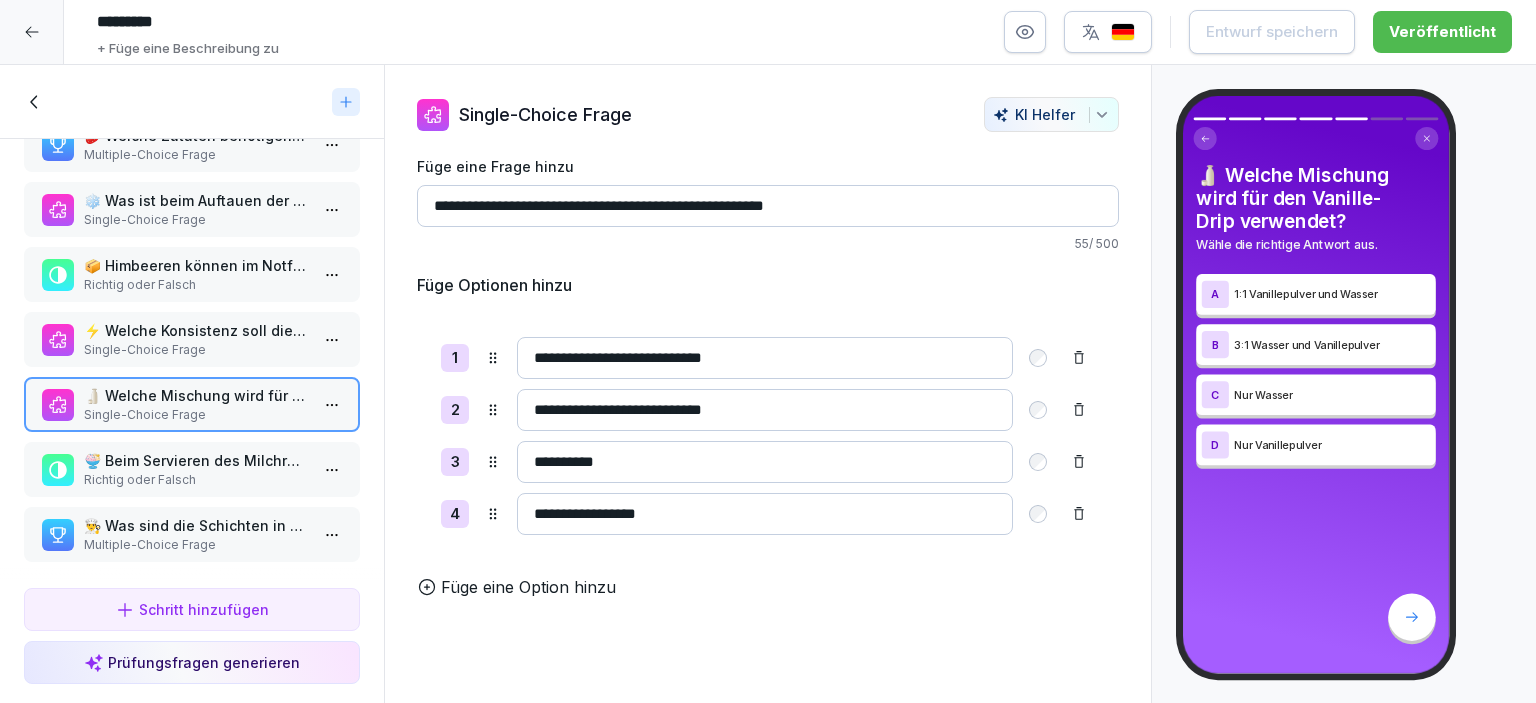 click on "👨‍🍳 Was sind die Schichten in einem Milchreisbecher? Wählen Sie alle zutreffenden Antworten aus. Multiple-Choice Frage" at bounding box center (196, 534) 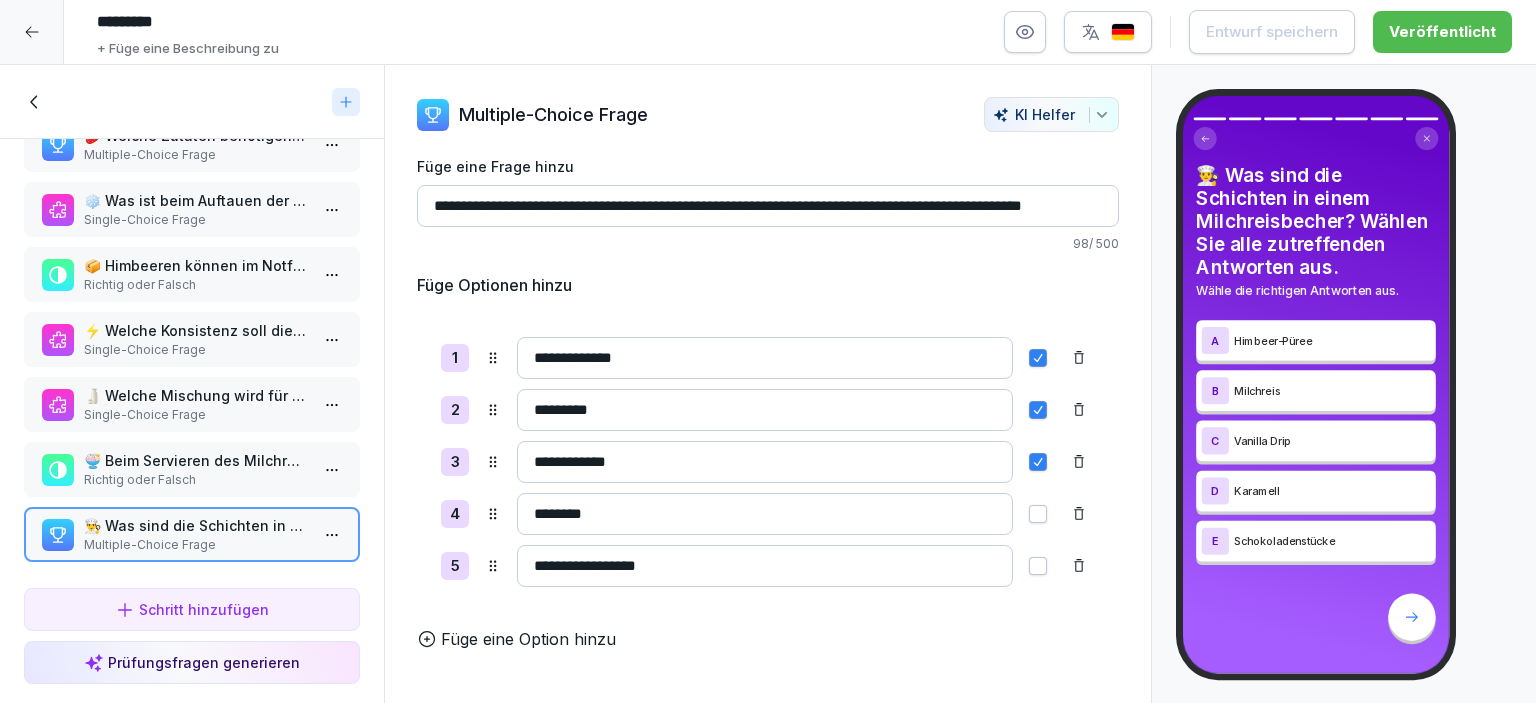click 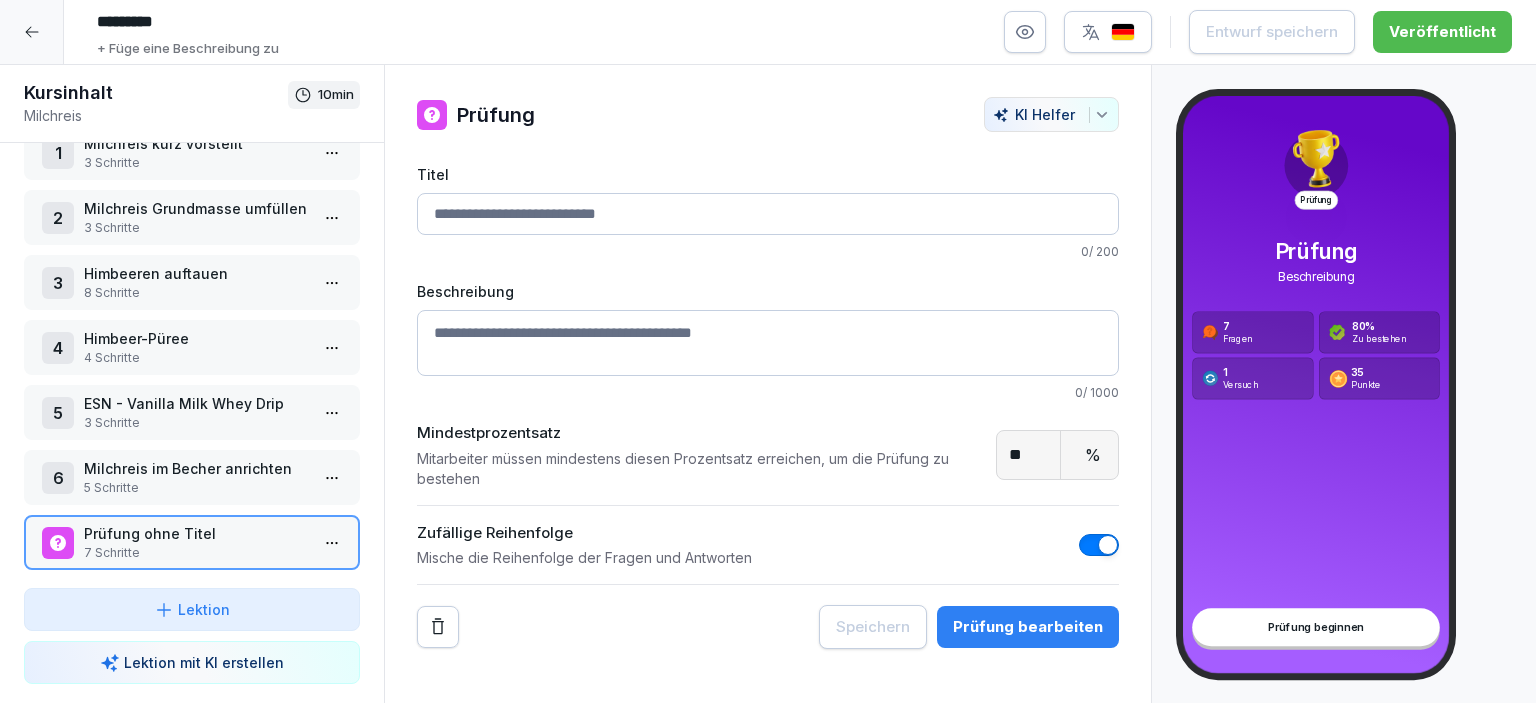 scroll, scrollTop: 42, scrollLeft: 0, axis: vertical 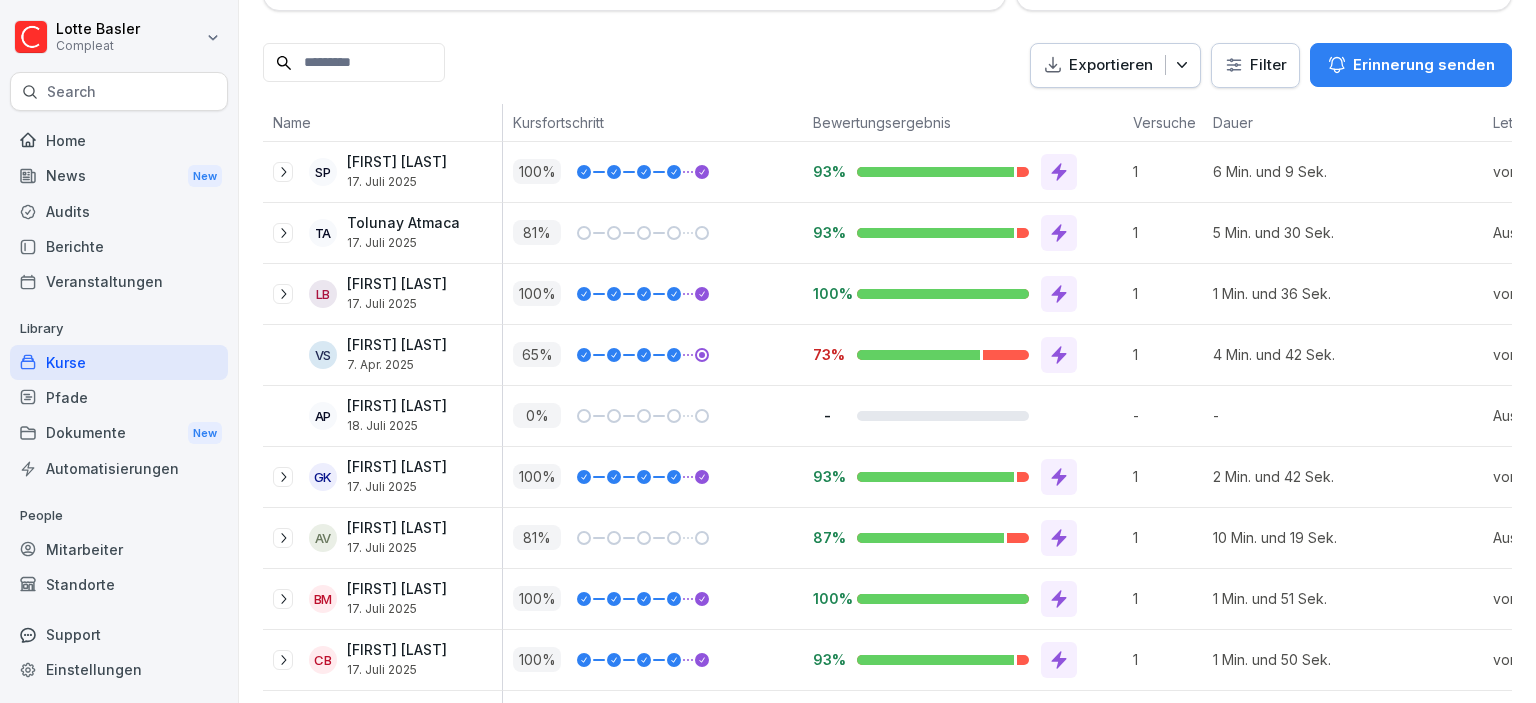click on "Kurse" at bounding box center (119, 362) 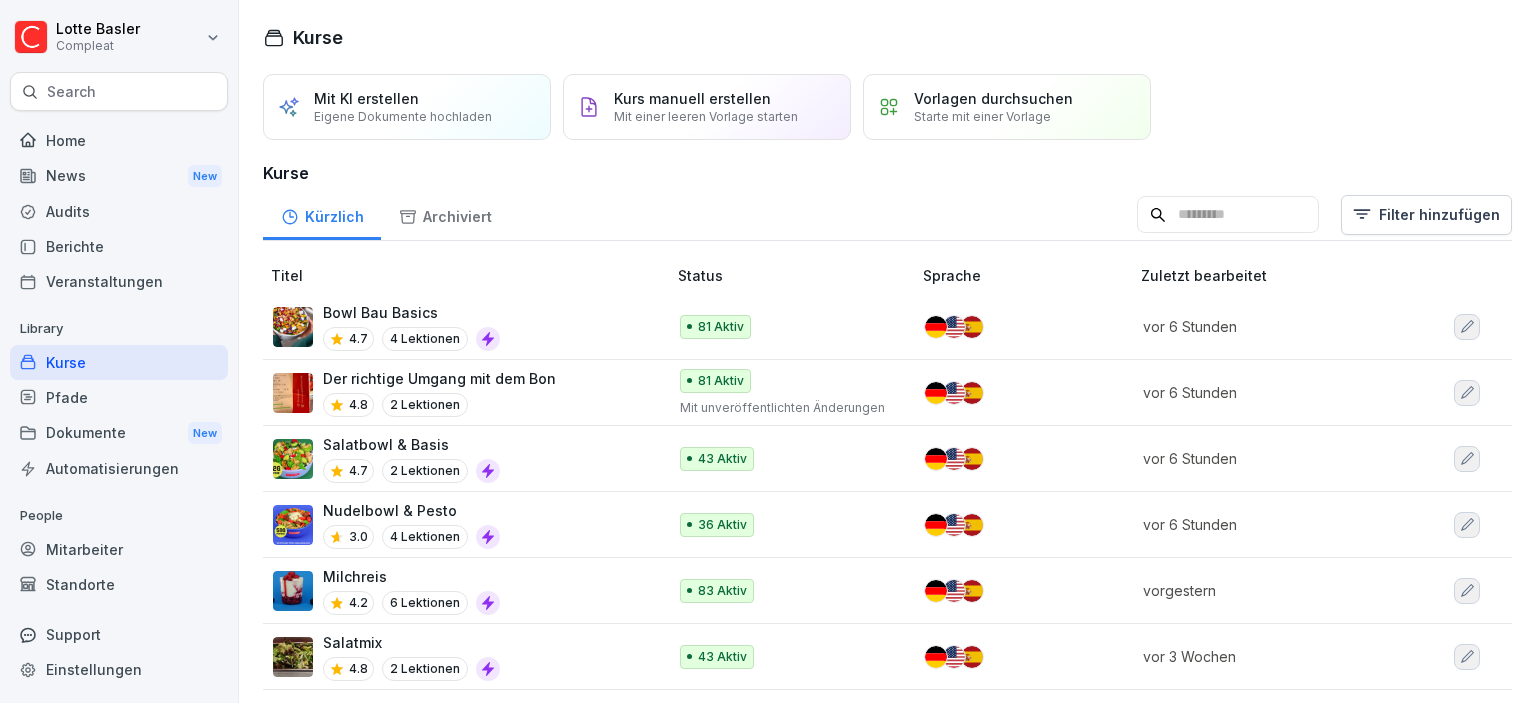 scroll, scrollTop: 230, scrollLeft: 0, axis: vertical 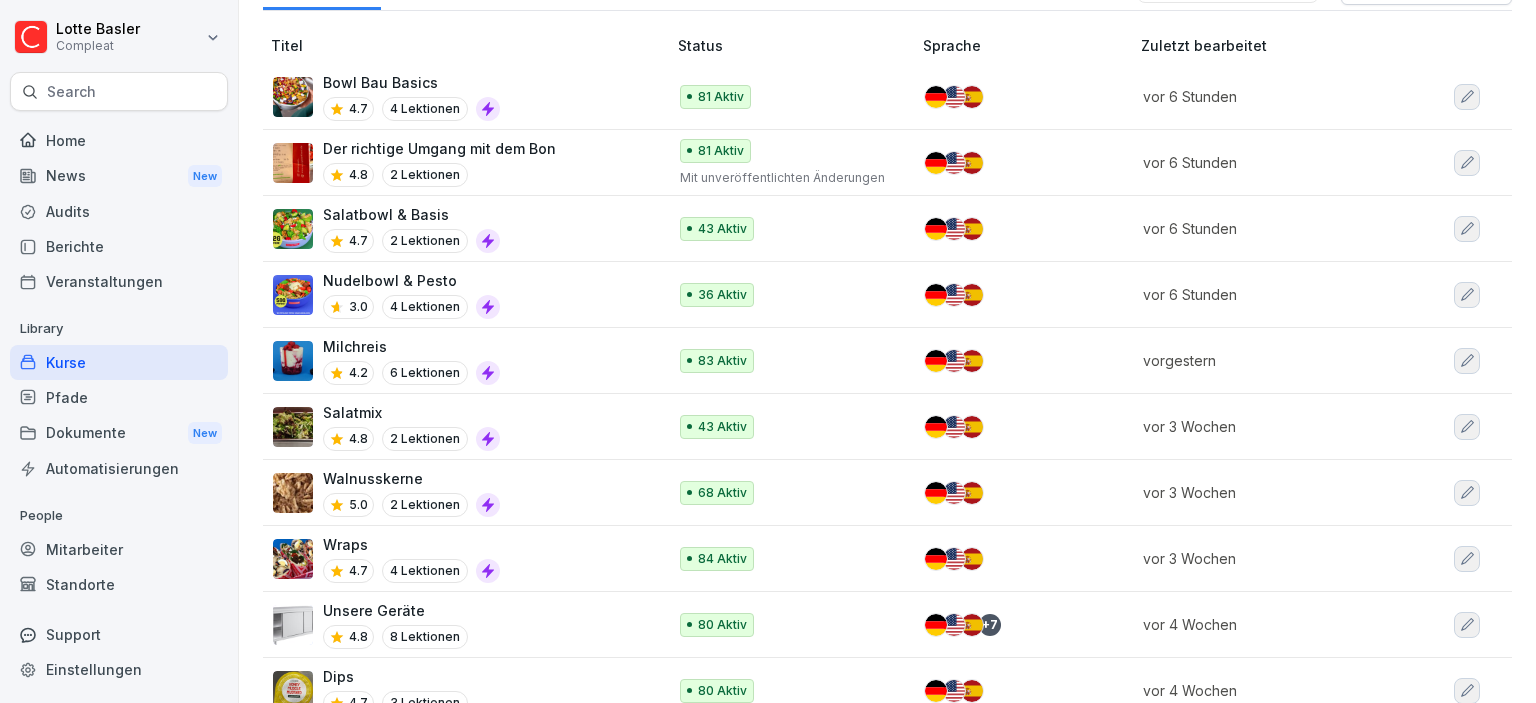click on "Nudelbowl & Pesto 3.0 4 Lektionen" at bounding box center (459, 294) 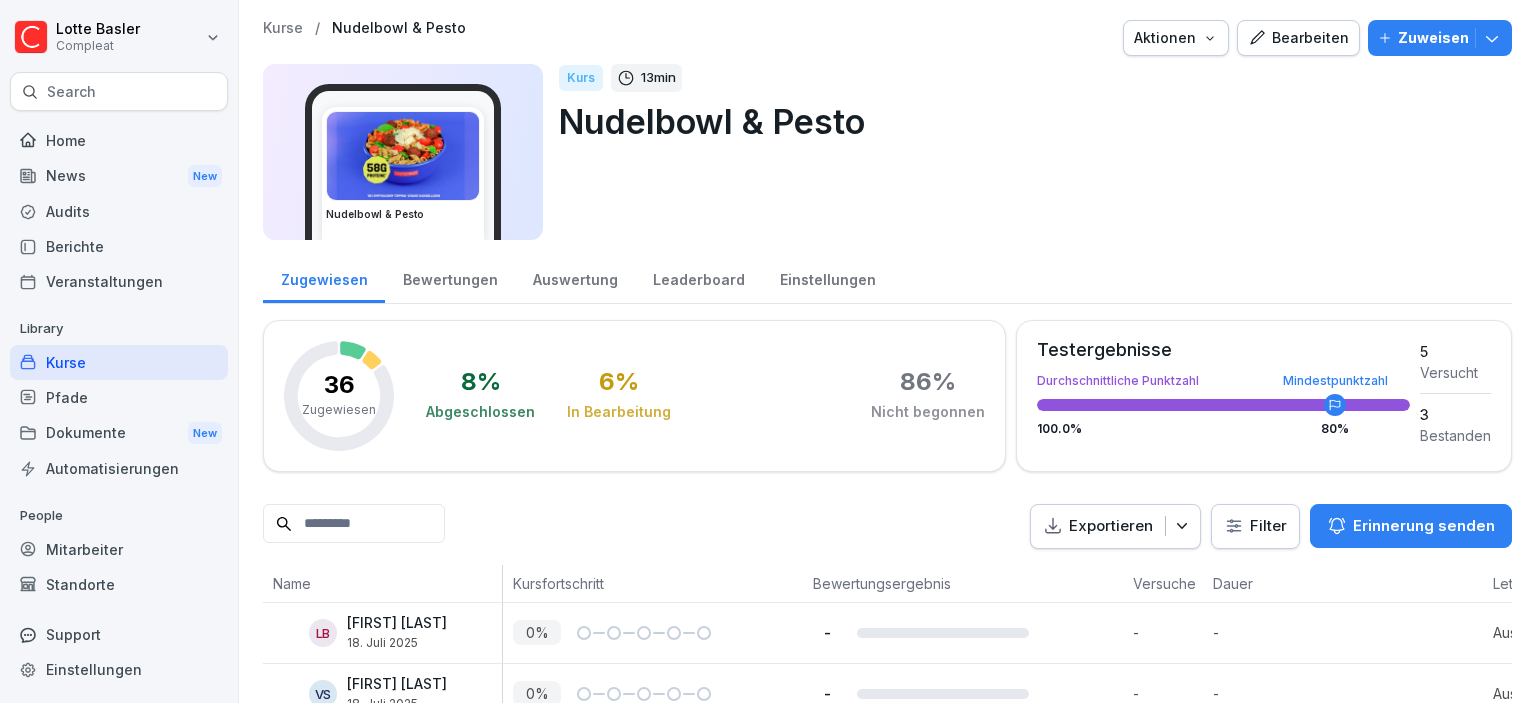 scroll, scrollTop: 0, scrollLeft: 0, axis: both 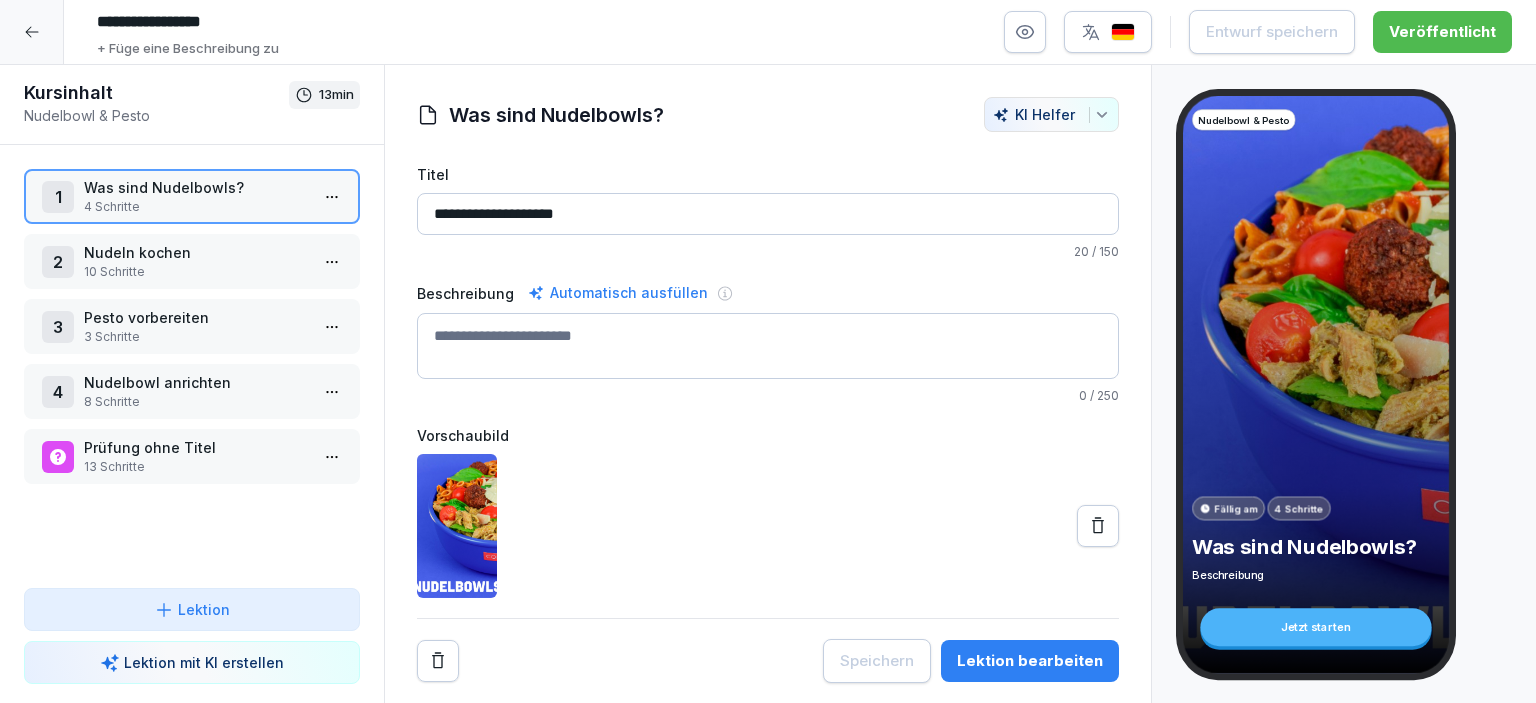 click on "Prüfung ohne Titel" at bounding box center [196, 447] 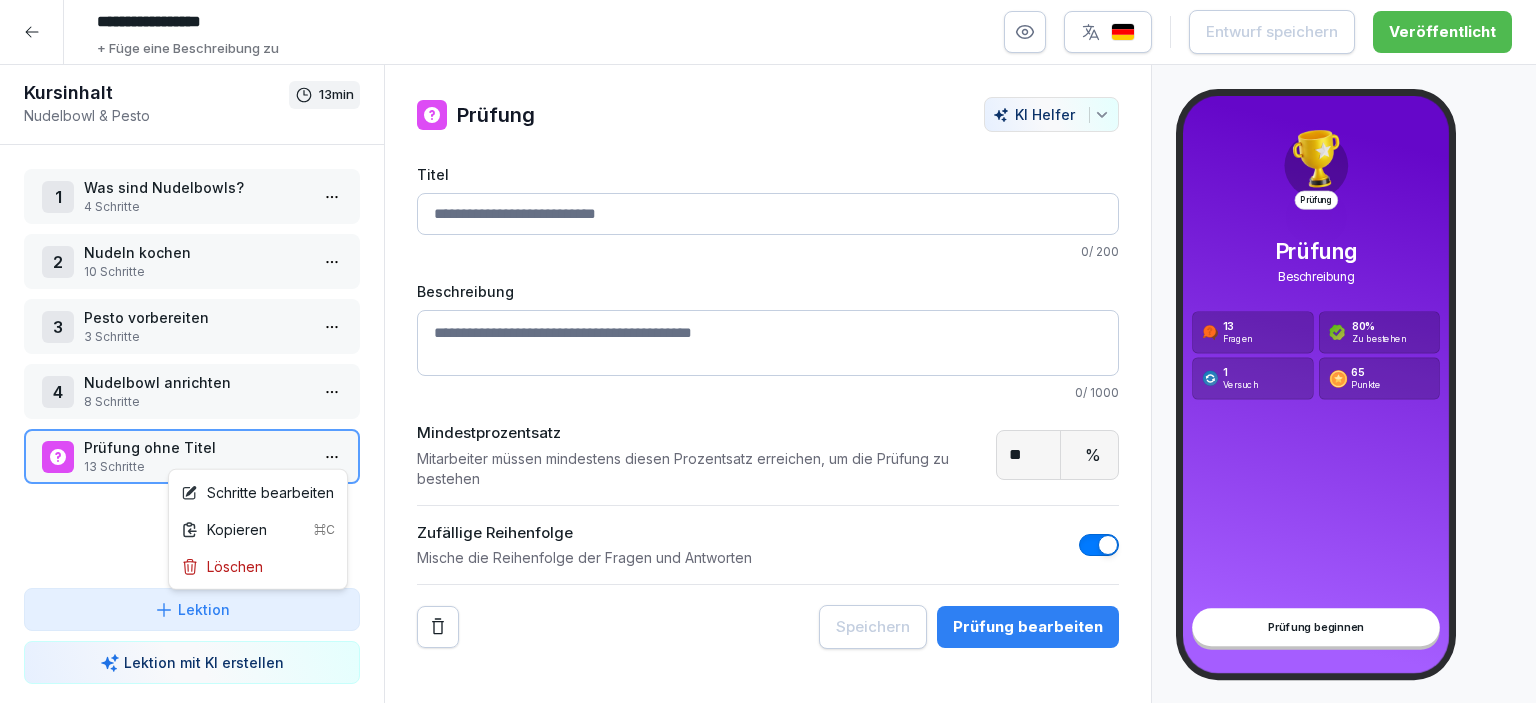 click on "**********" at bounding box center (768, 351) 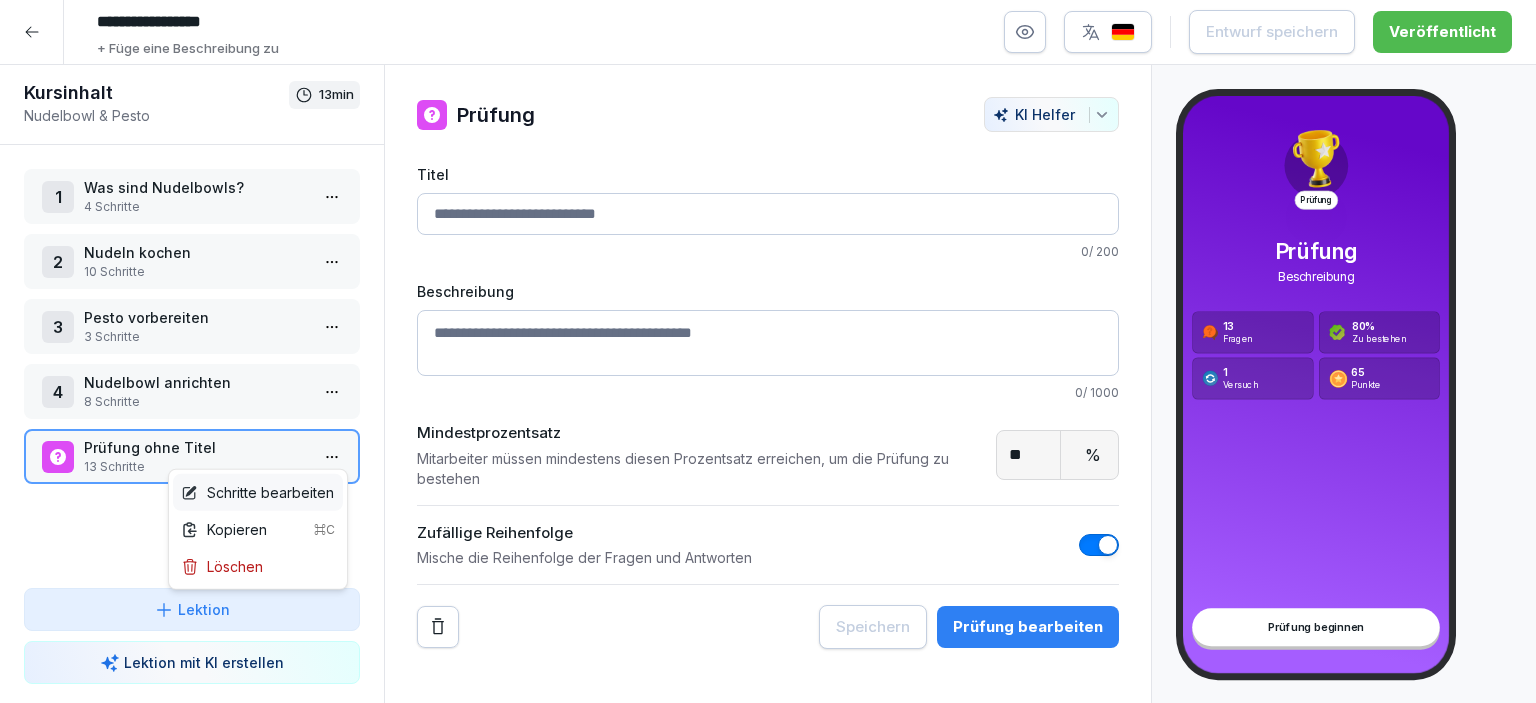 click on "Schritte bearbeiten" at bounding box center (257, 492) 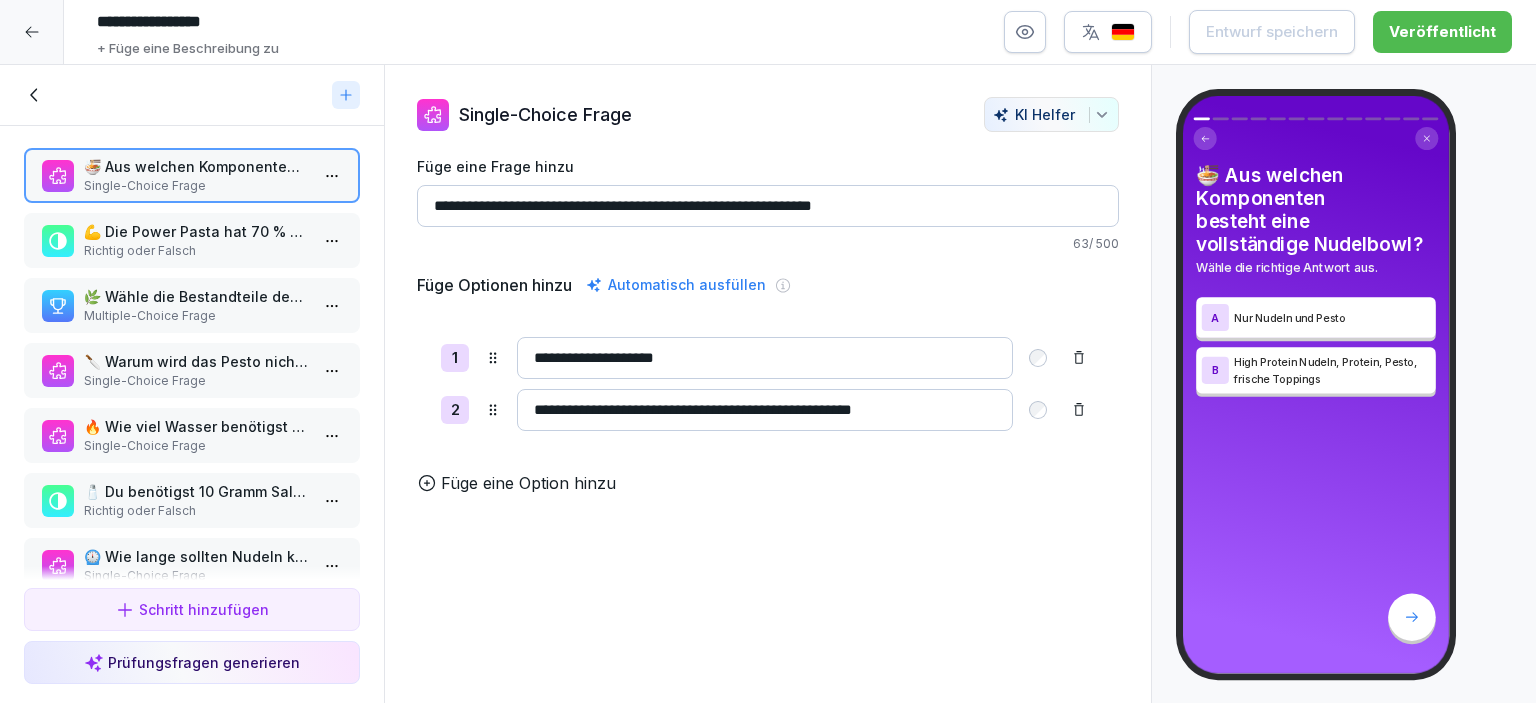 scroll, scrollTop: 0, scrollLeft: 0, axis: both 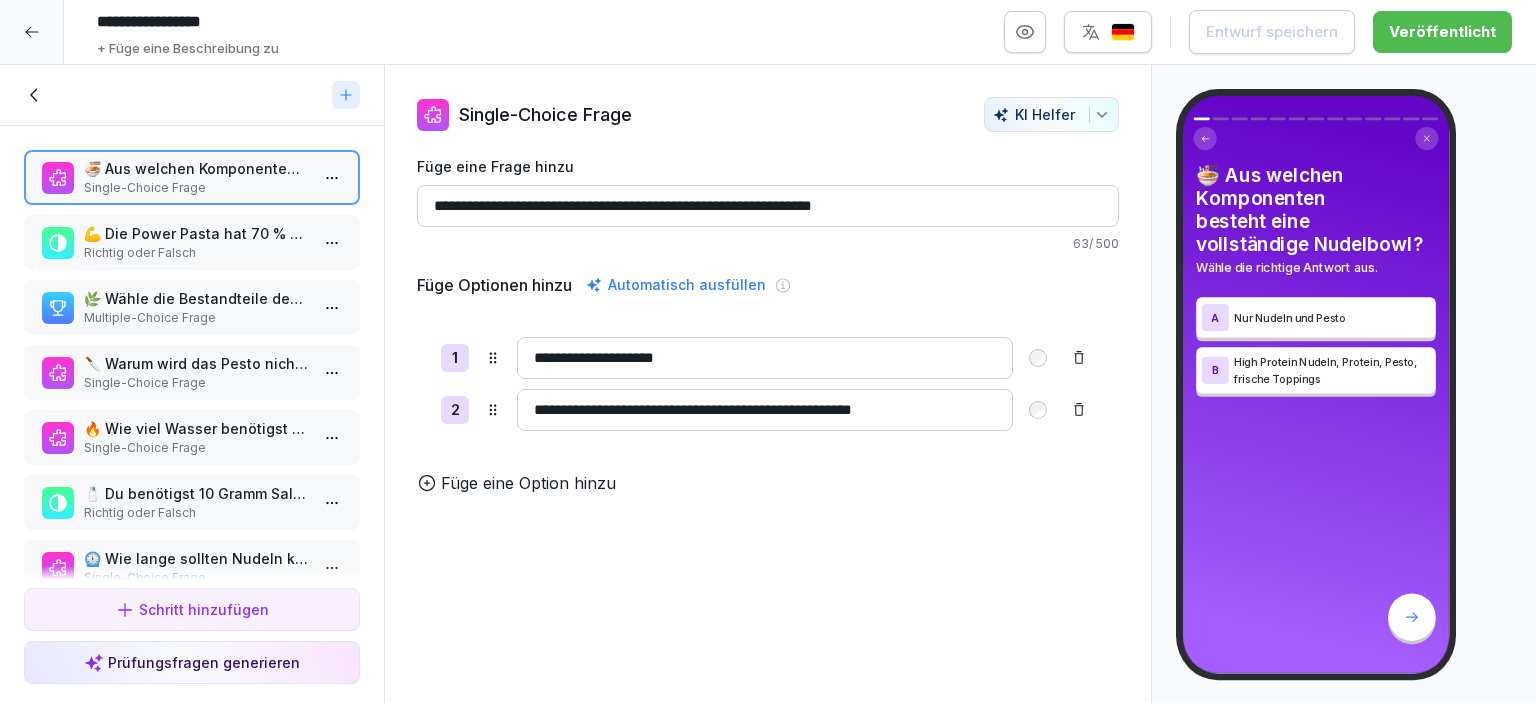 click on "🔪 Warum wird das Pesto nicht erhitzt?" at bounding box center (196, 363) 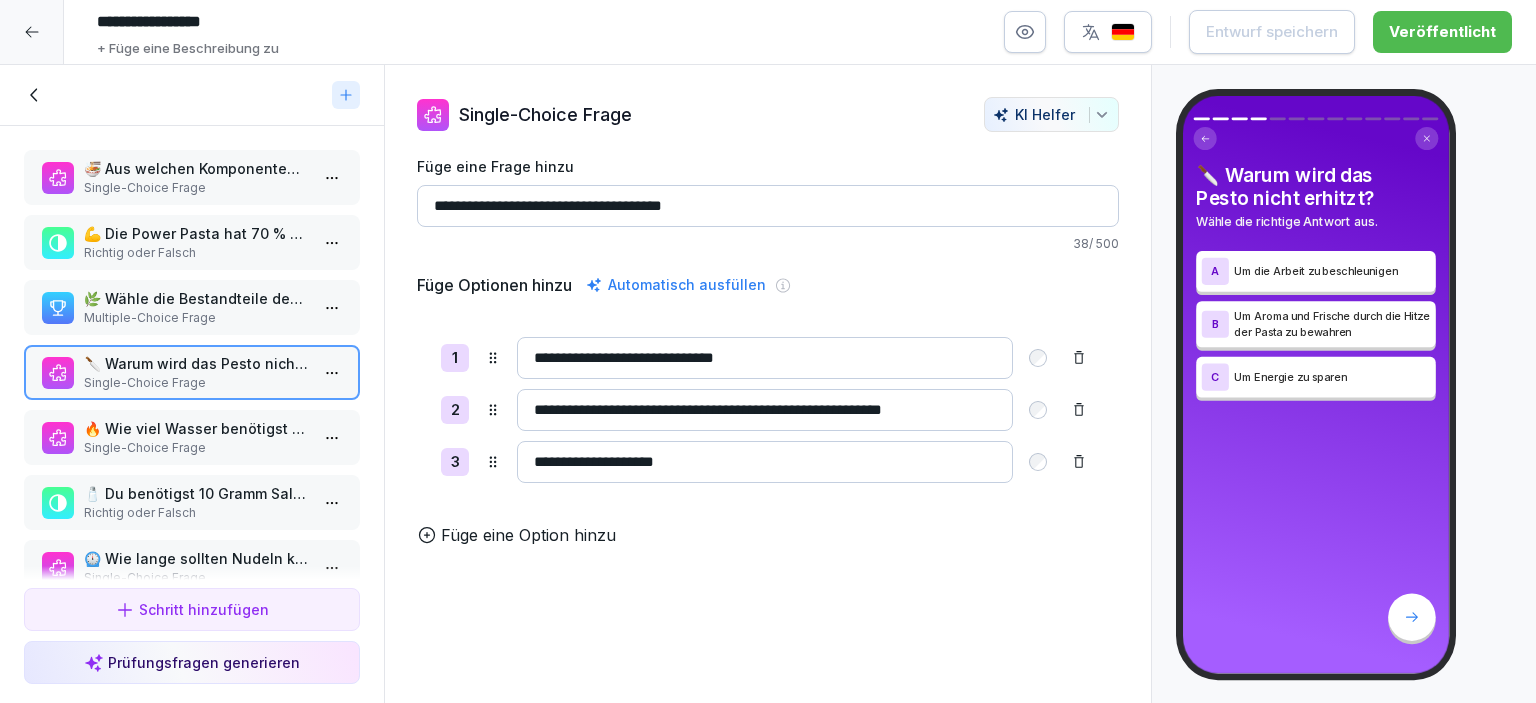 scroll, scrollTop: 115, scrollLeft: 0, axis: vertical 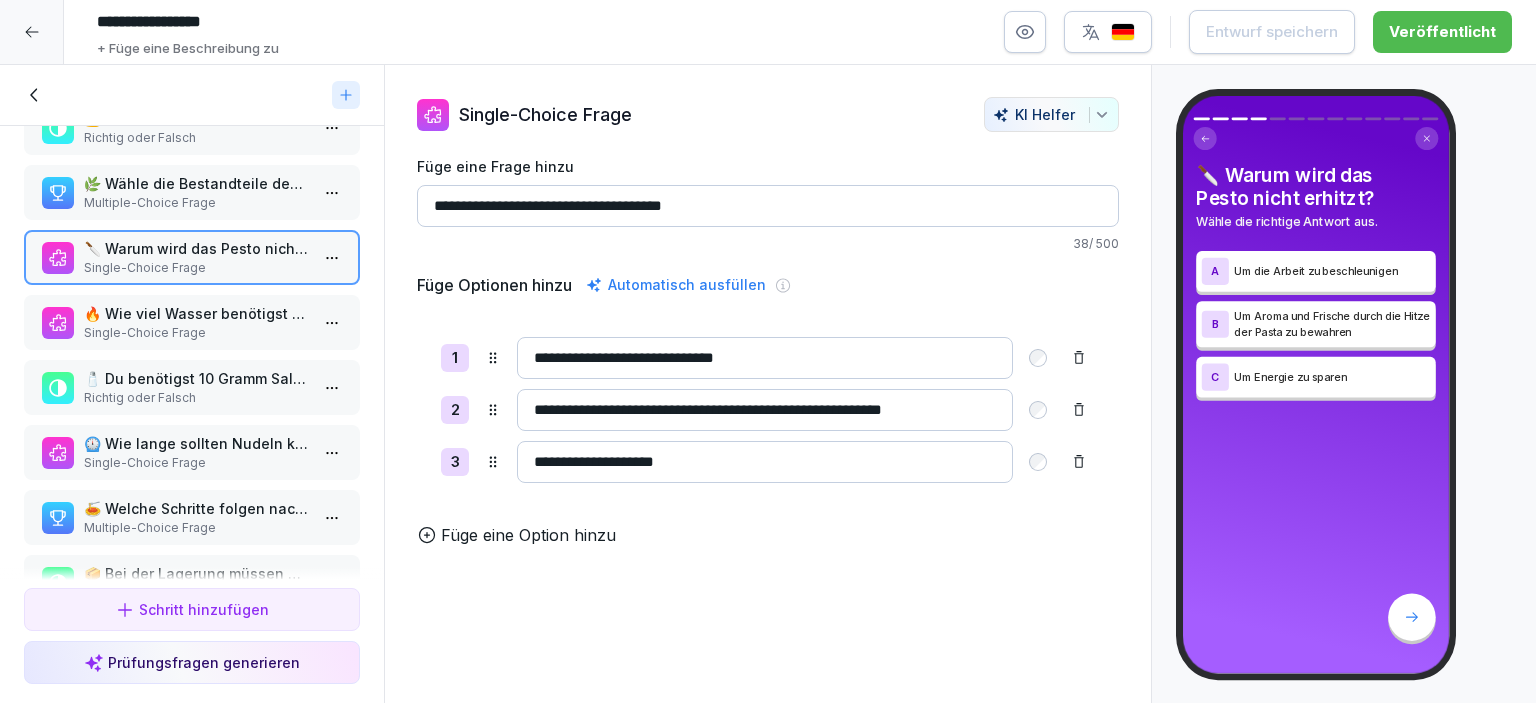 click on "🍝 Welche Schritte folgen nach dem Kochen der Nudeln?" at bounding box center [196, 508] 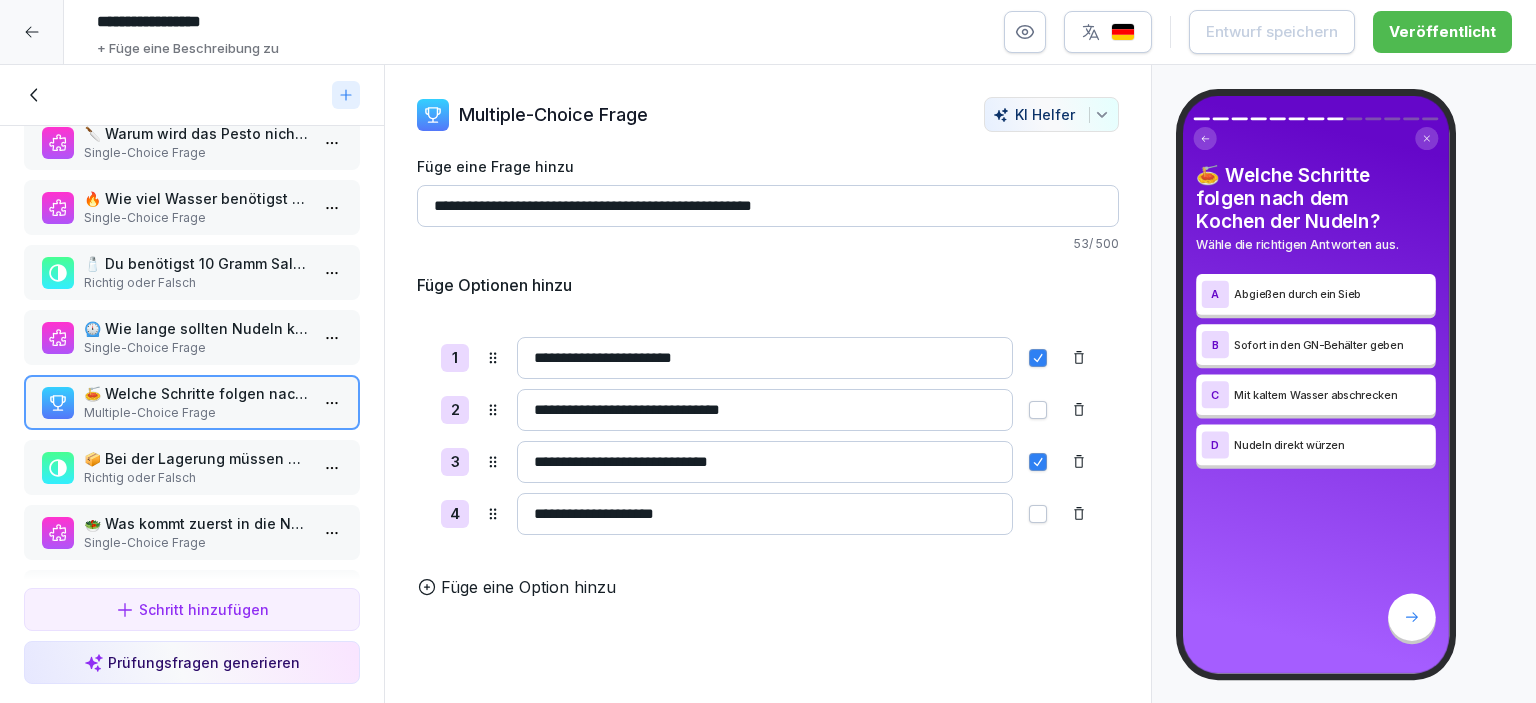 scroll, scrollTop: 346, scrollLeft: 0, axis: vertical 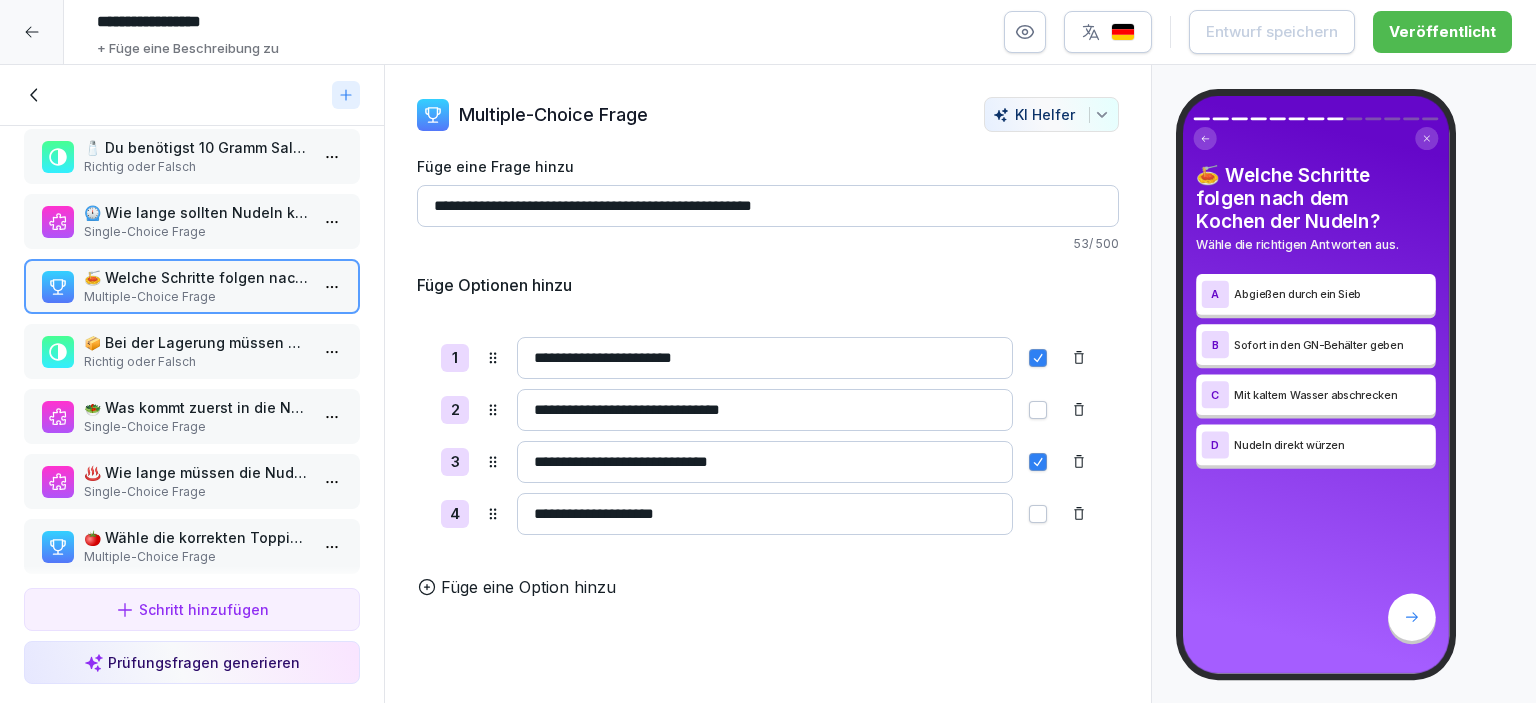 click on "Single-Choice Frage" at bounding box center [196, 492] 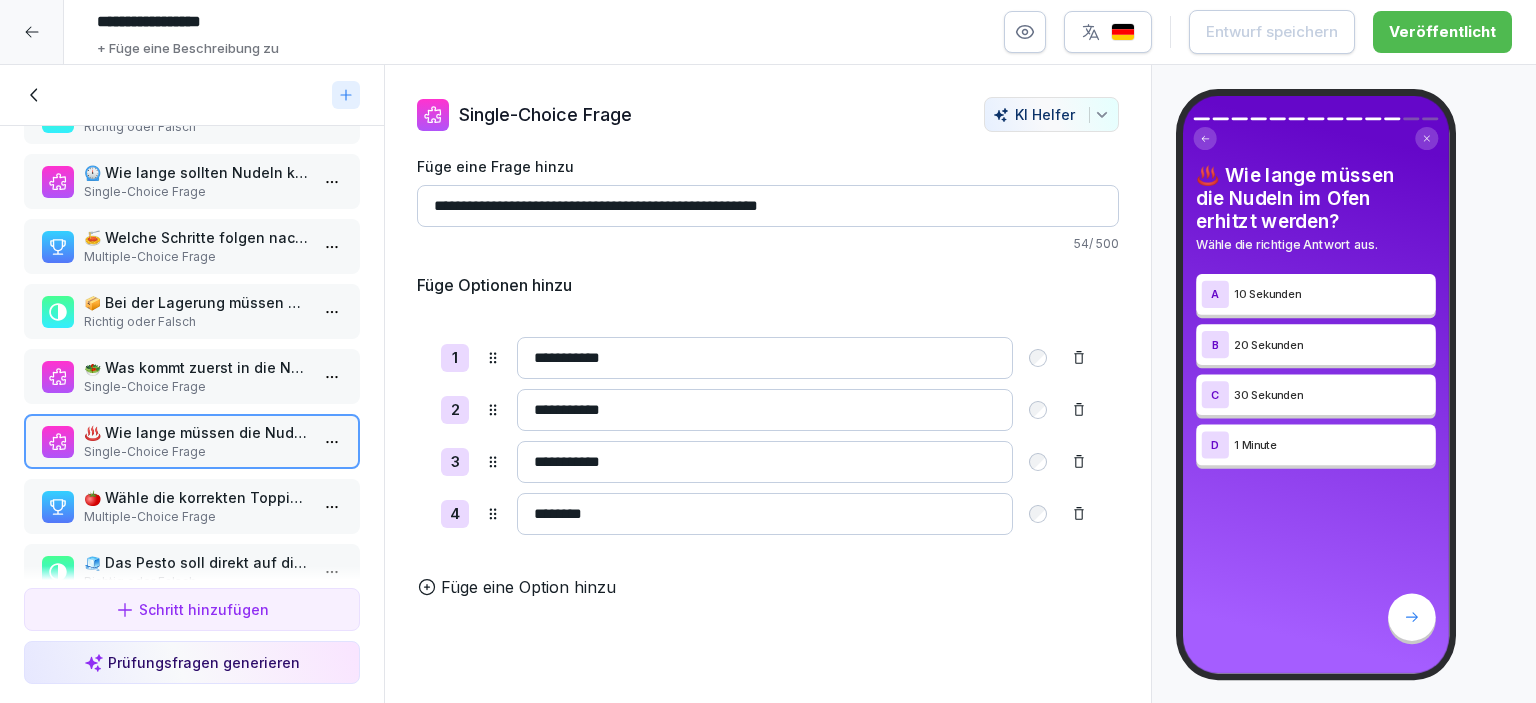 scroll, scrollTop: 418, scrollLeft: 0, axis: vertical 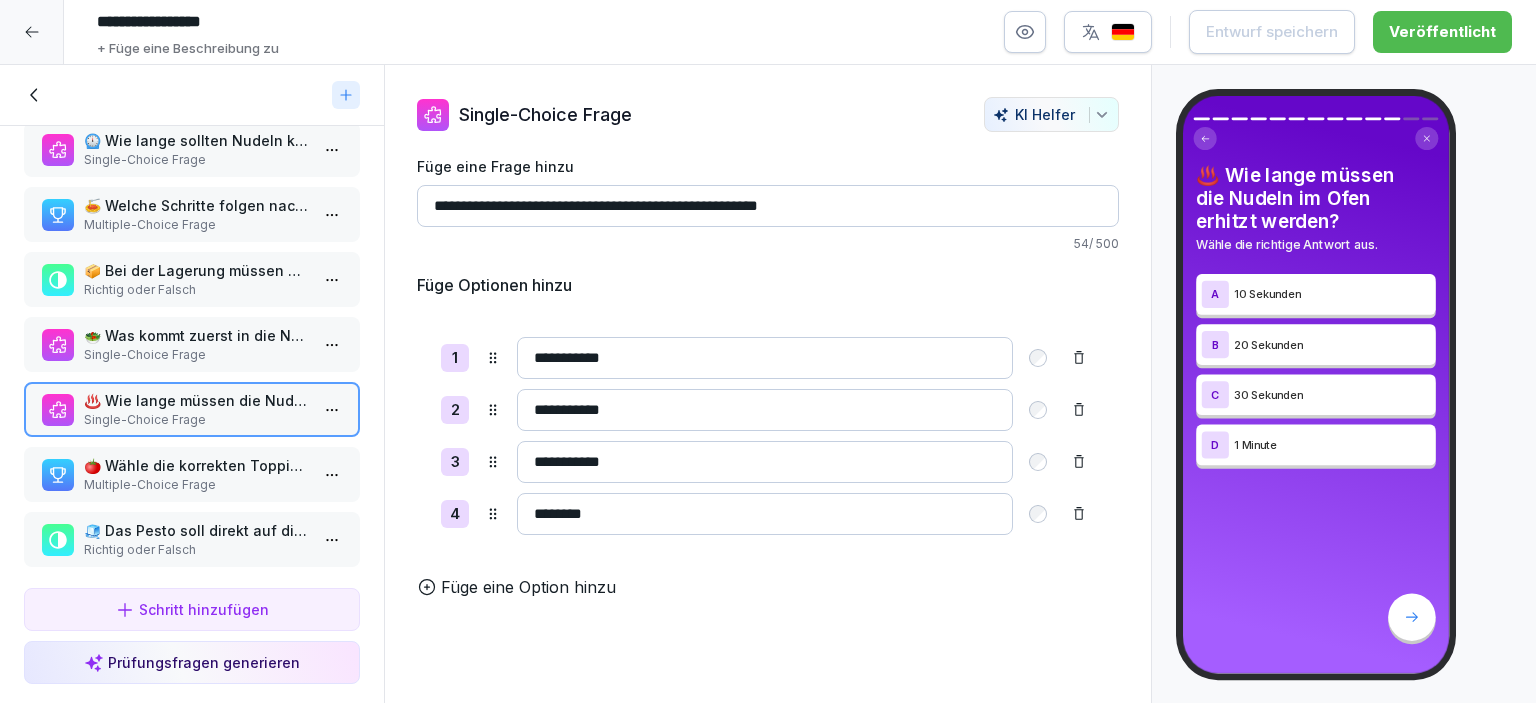 click on "🥗 Was kommt zuerst in die Nudelbowl während des Anrichtens?" at bounding box center (196, 335) 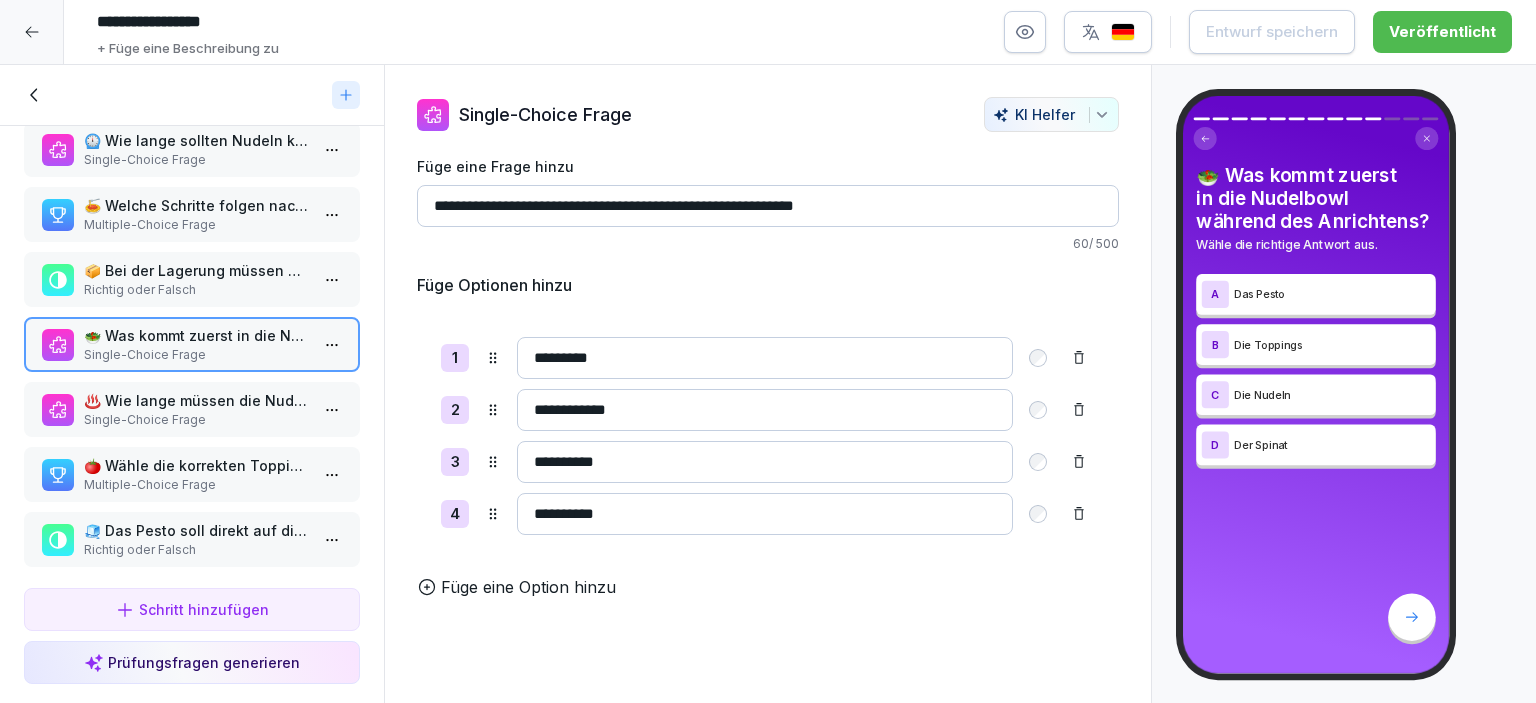 click on "Richtig oder Falsch" at bounding box center [196, 290] 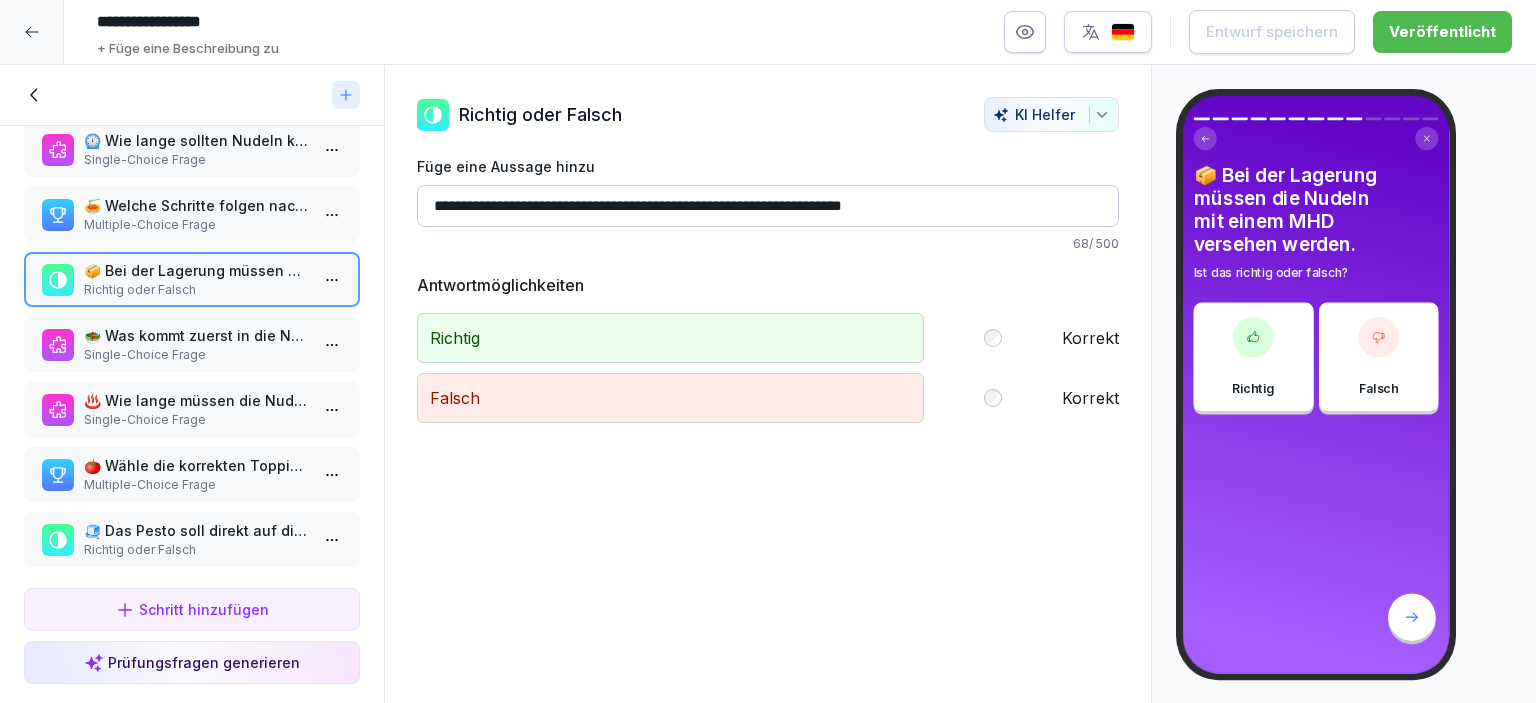 click on "Multiple-Choice Frage" at bounding box center (196, 225) 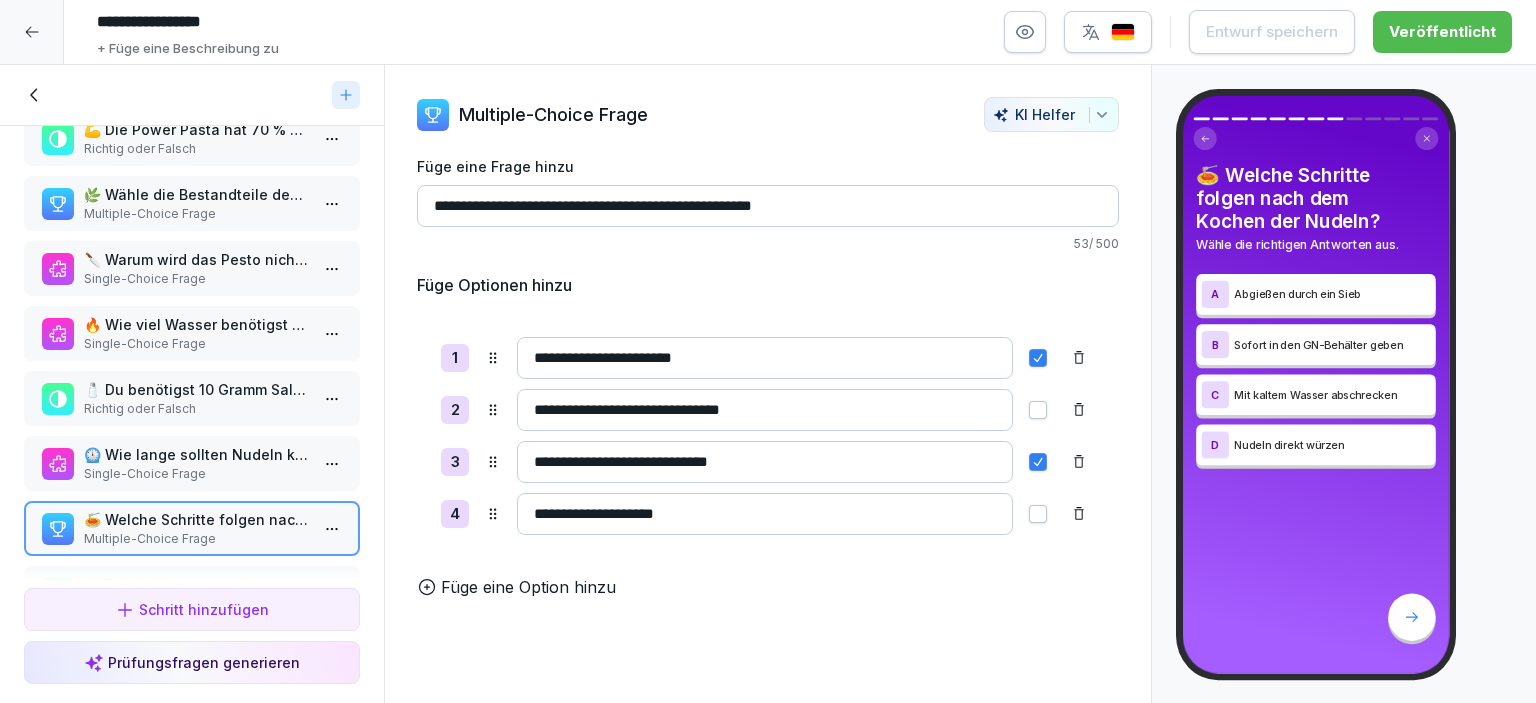 scroll, scrollTop: 72, scrollLeft: 0, axis: vertical 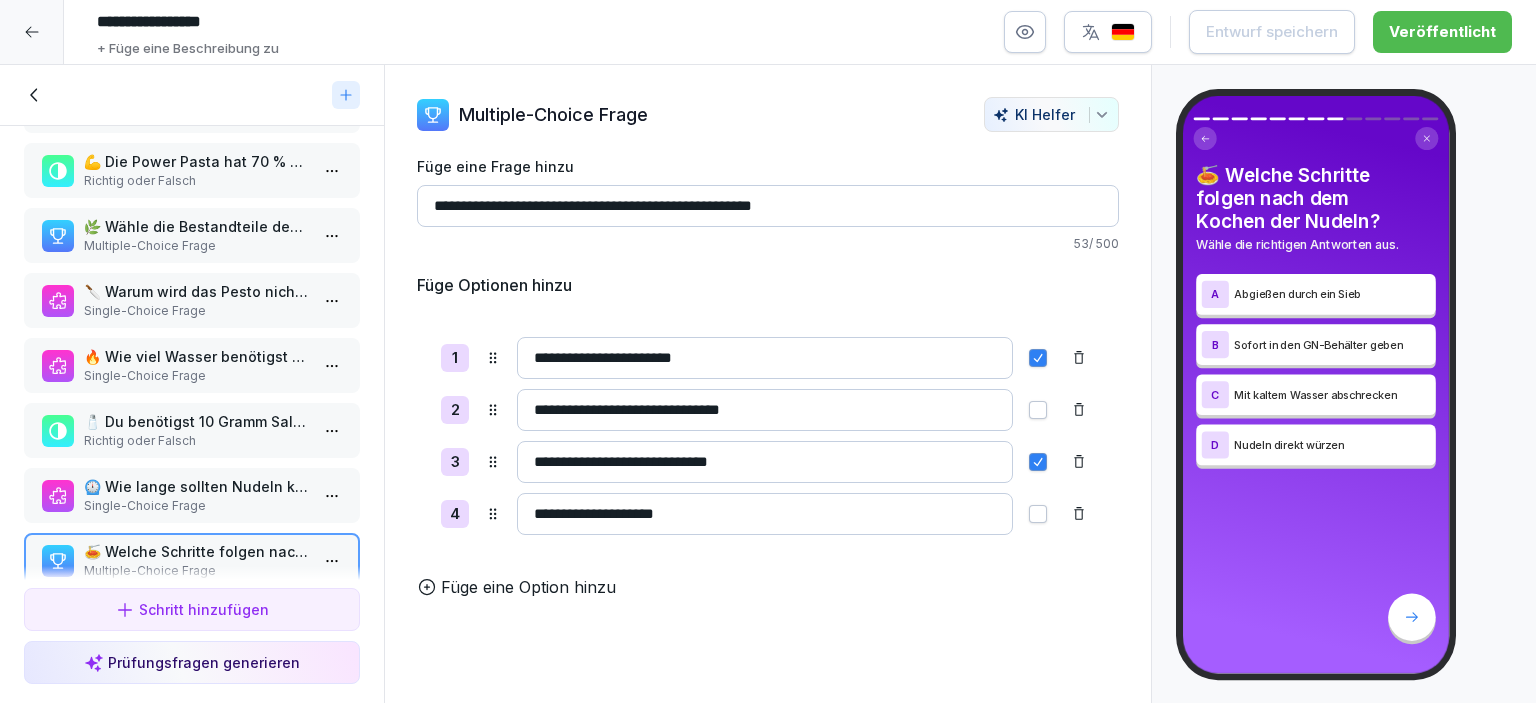 click on "🔪 Warum wird das Pesto nicht erhitzt?" at bounding box center [196, 291] 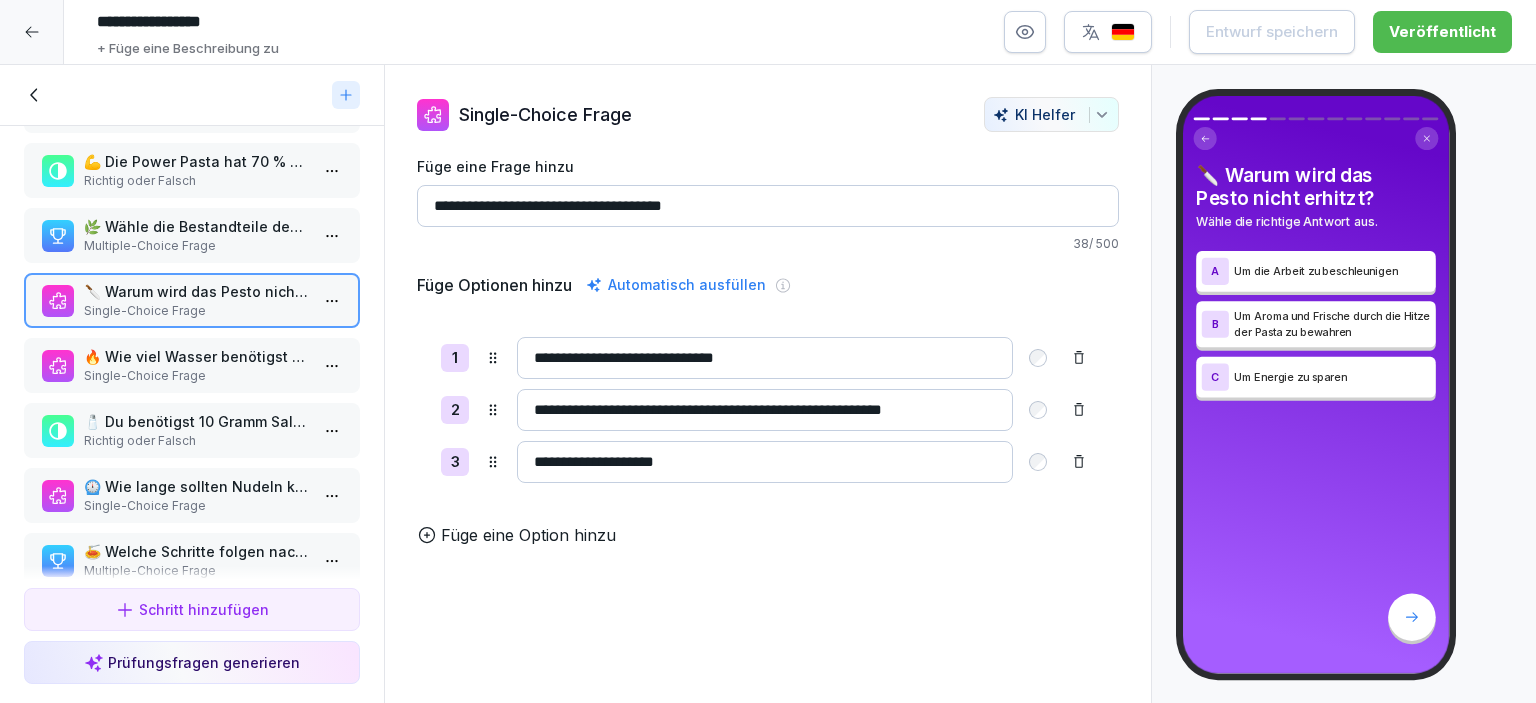 click on "Multiple-Choice Frage" at bounding box center (196, 246) 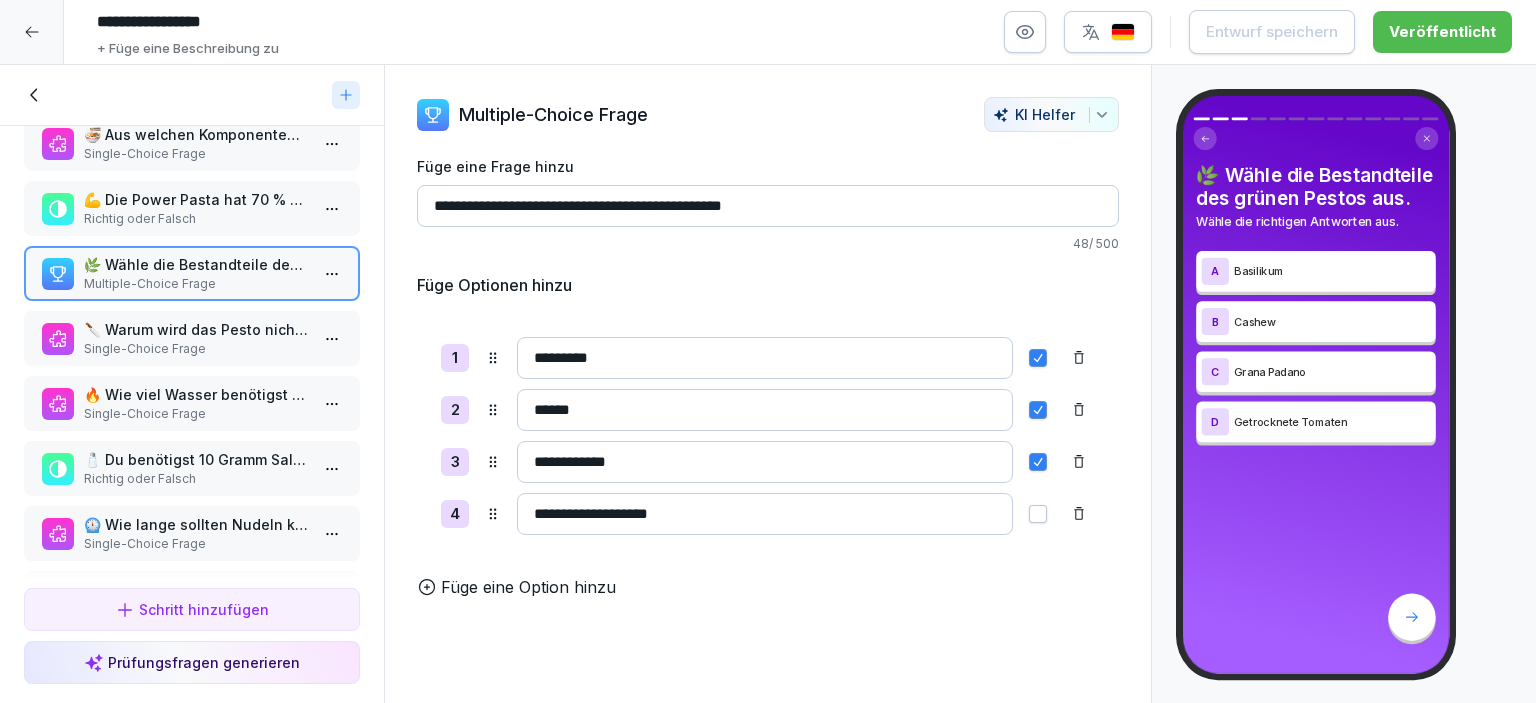 scroll, scrollTop: 0, scrollLeft: 0, axis: both 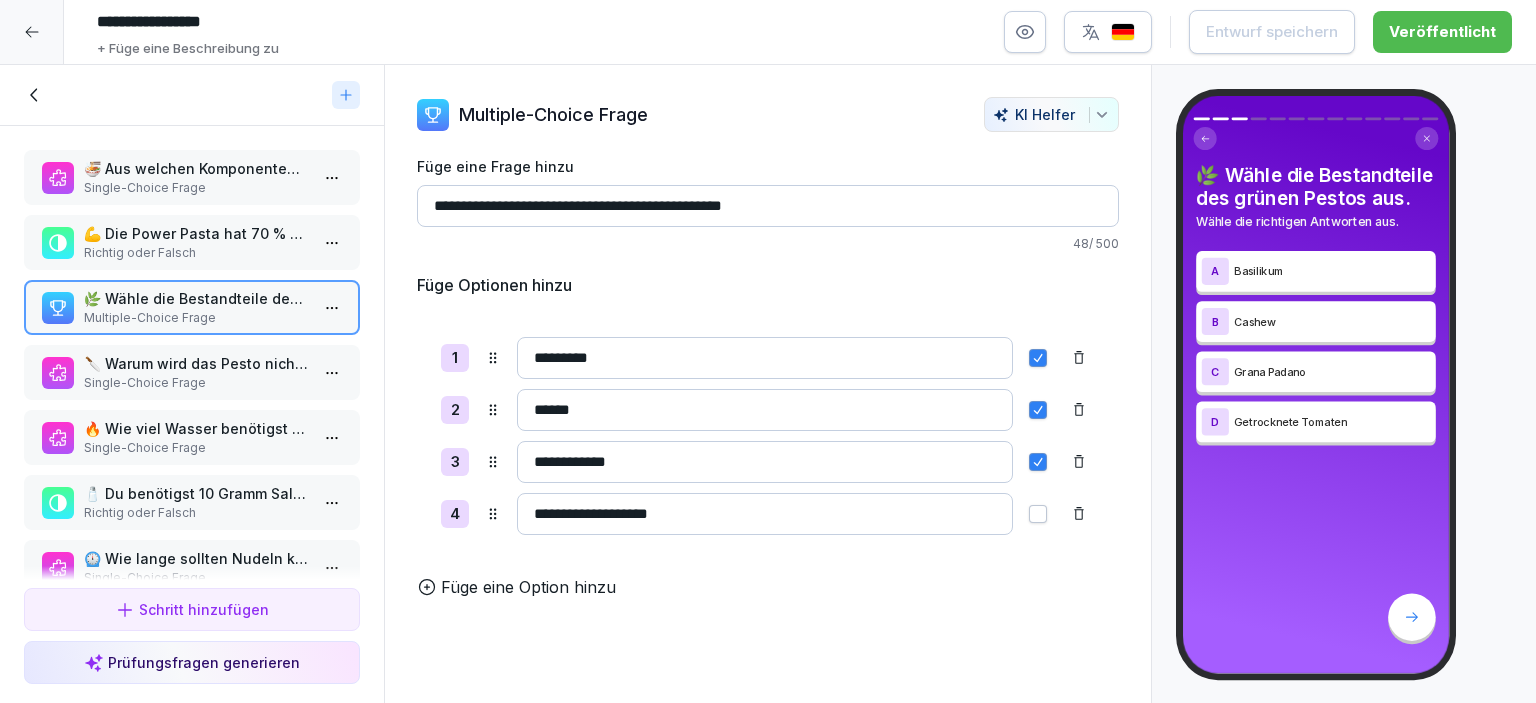 click on "Richtig oder Falsch" at bounding box center (196, 253) 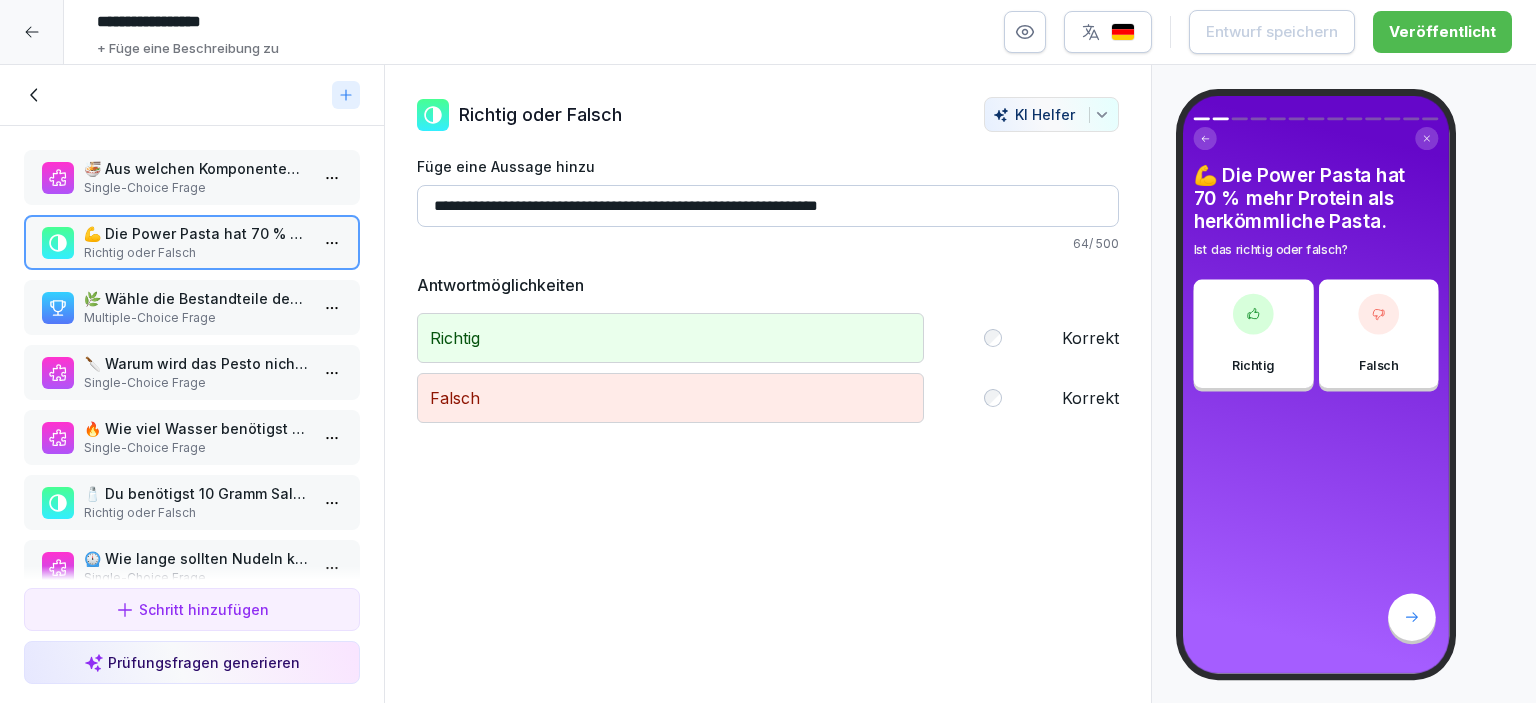 click on "Single-Choice Frage" at bounding box center (196, 188) 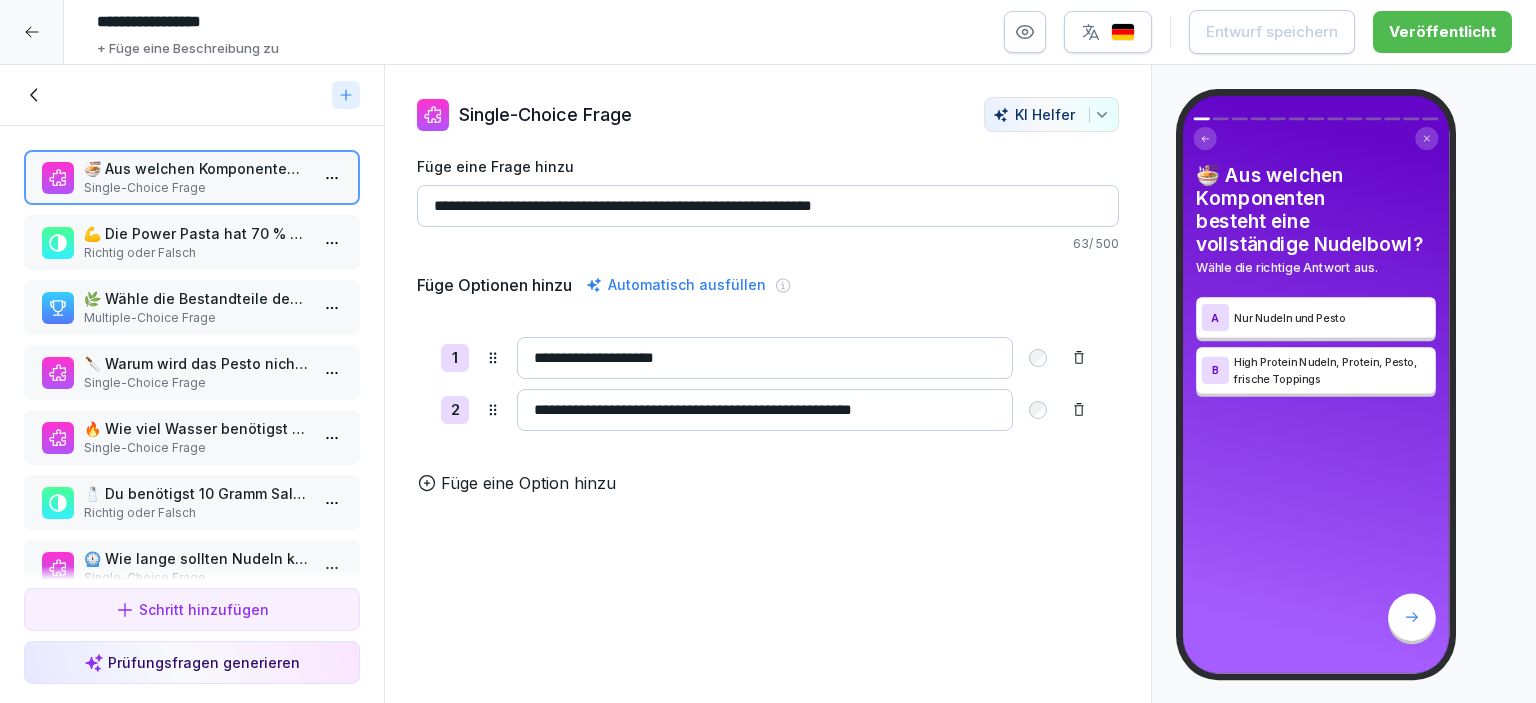 click on "**********" at bounding box center (765, 410) 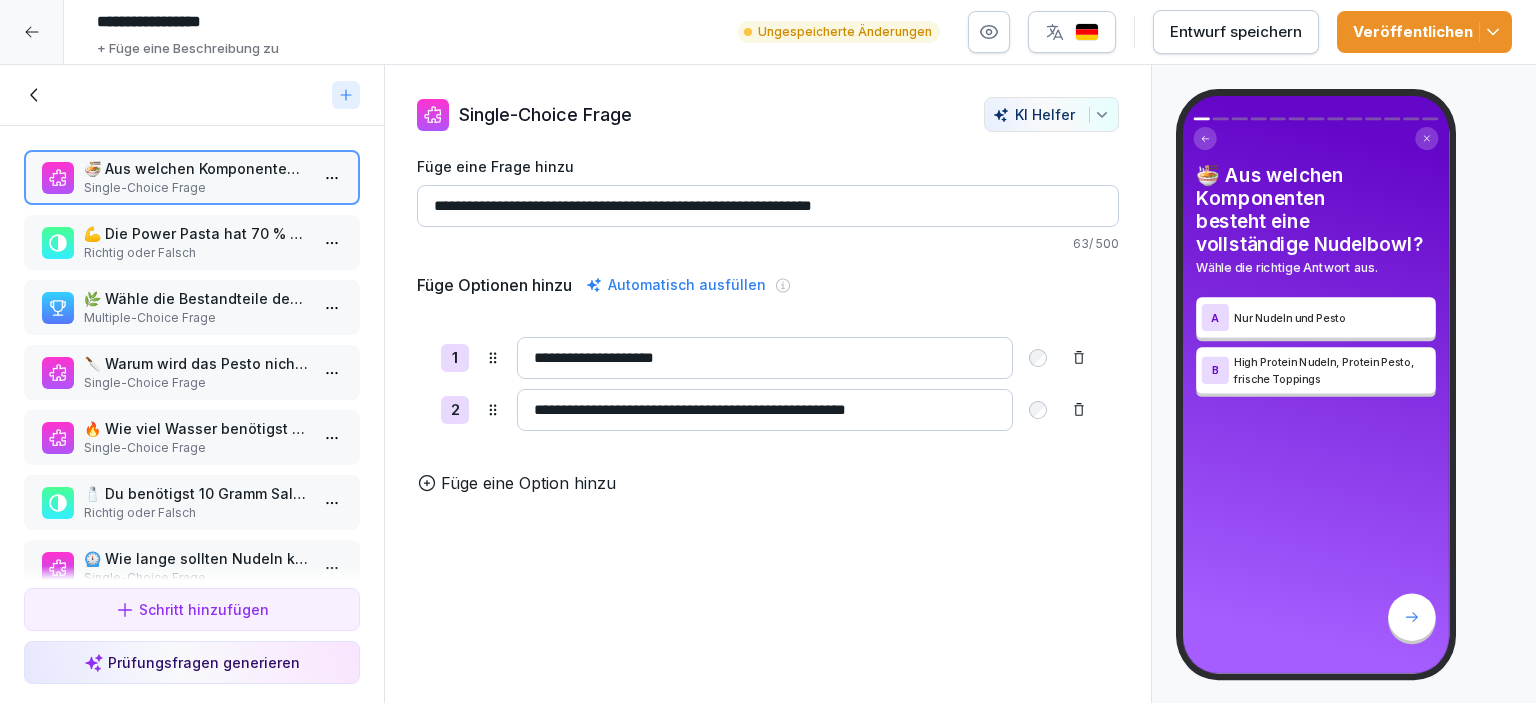 type on "**********" 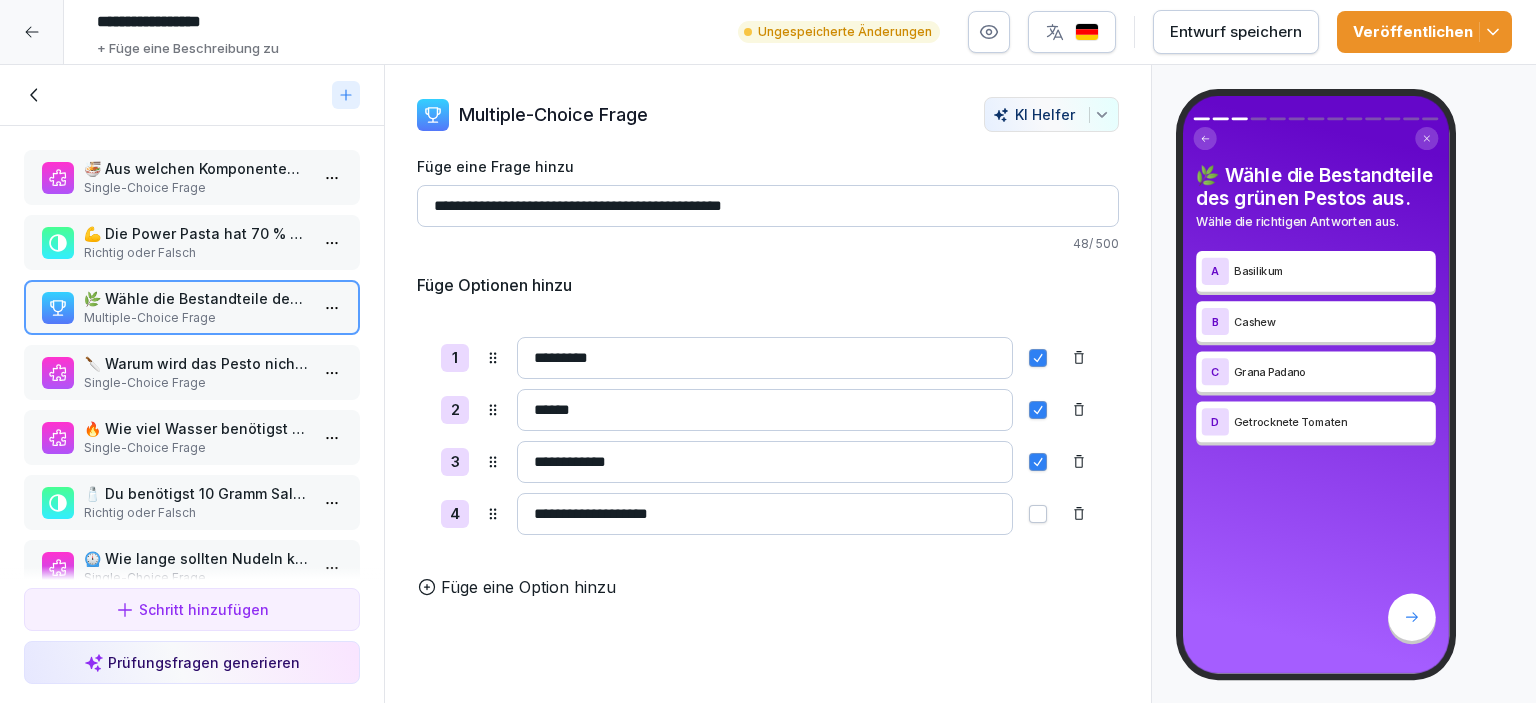 click on "🔪 Warum wird das Pesto nicht erhitzt?" at bounding box center (196, 363) 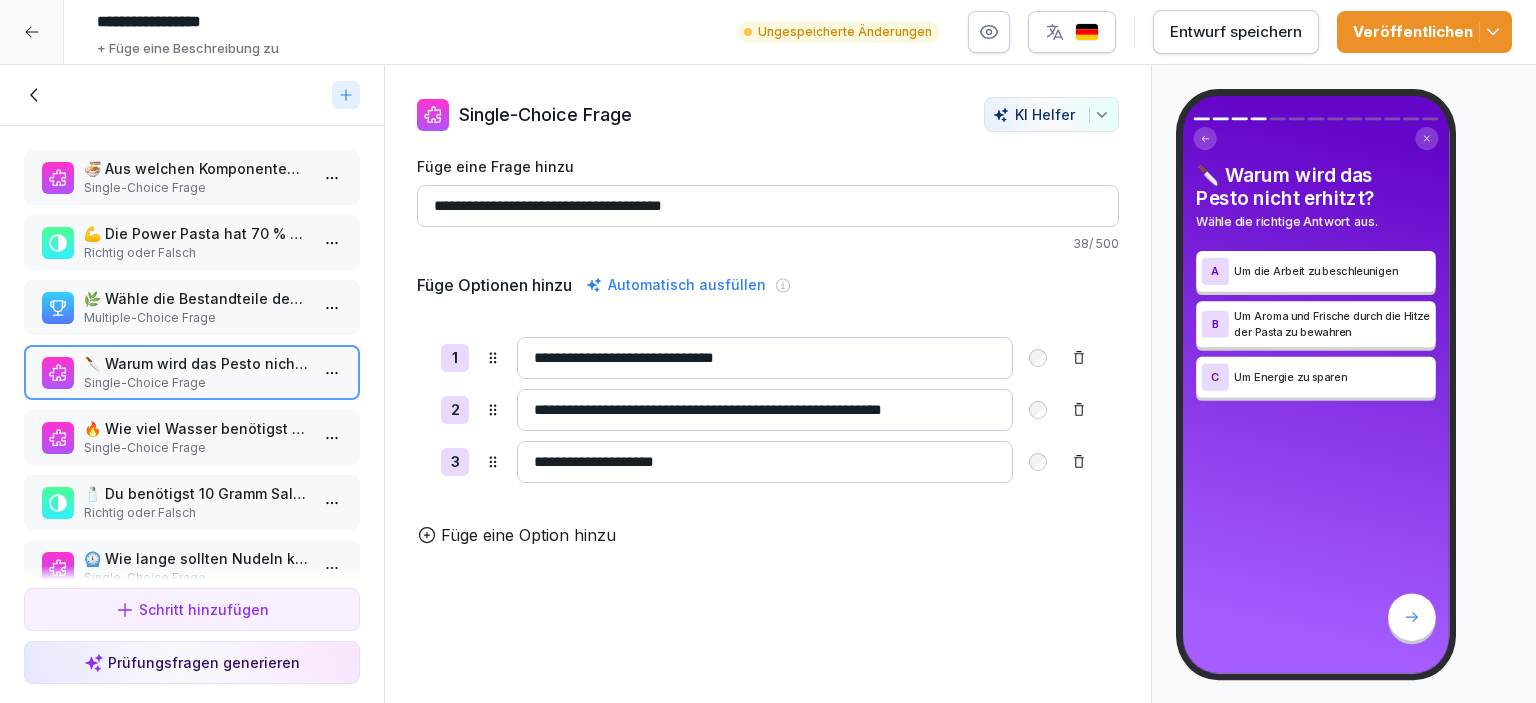 click on "🔥 Wie viel Wasser benötigst du für 250 g Nudeln?" at bounding box center (196, 428) 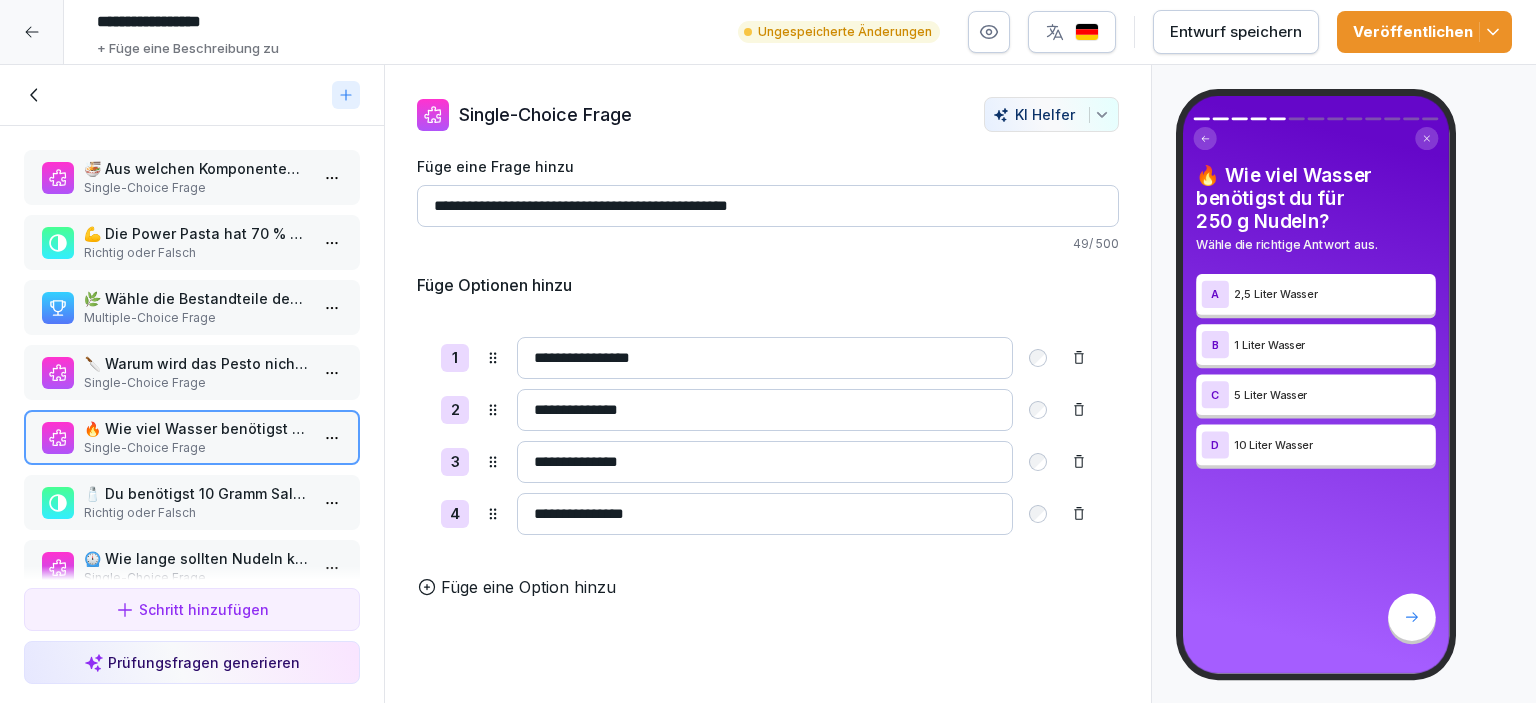 click on "🧂 Du benötigst 10 Gramm Salz pro Liter Wasser zum Kochen der Nudeln. Richtig oder Falsch" at bounding box center (192, 502) 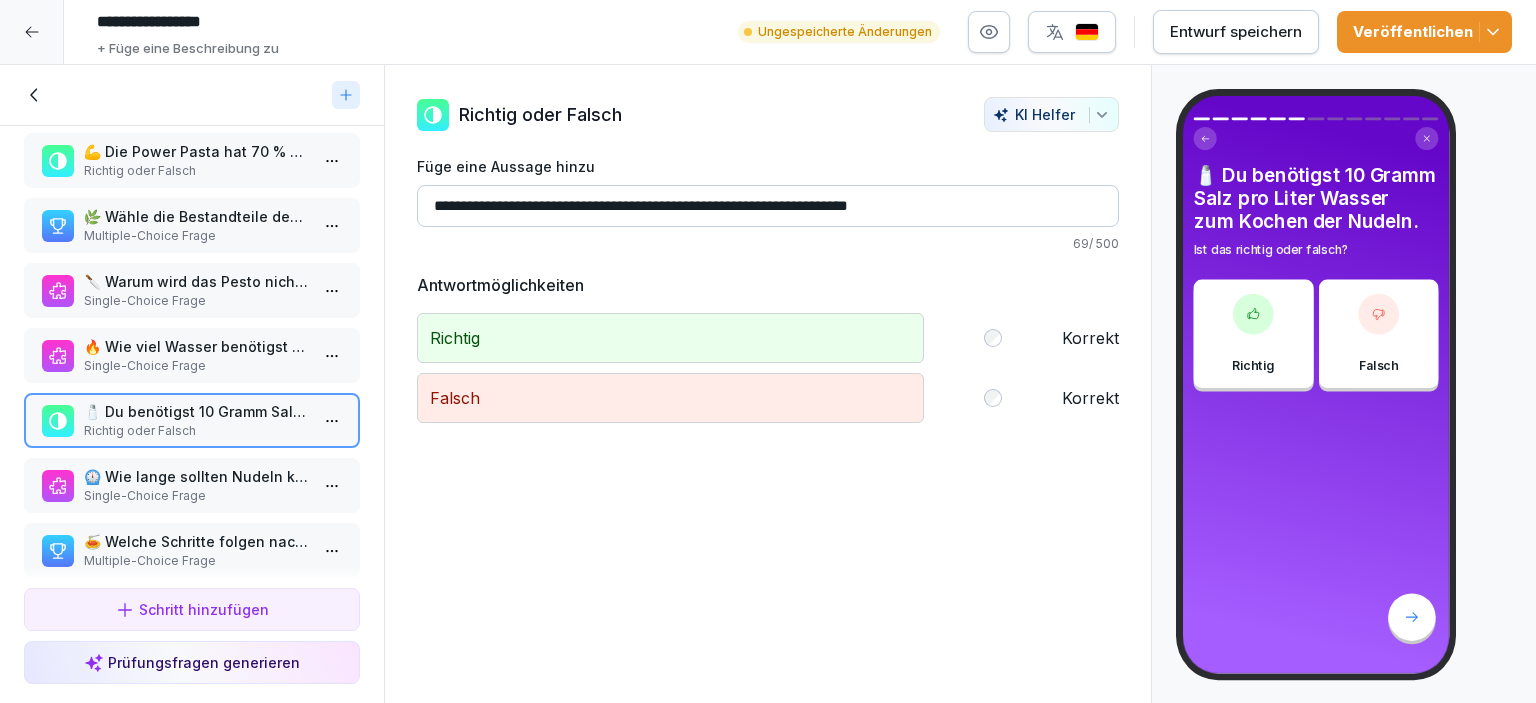 scroll, scrollTop: 115, scrollLeft: 0, axis: vertical 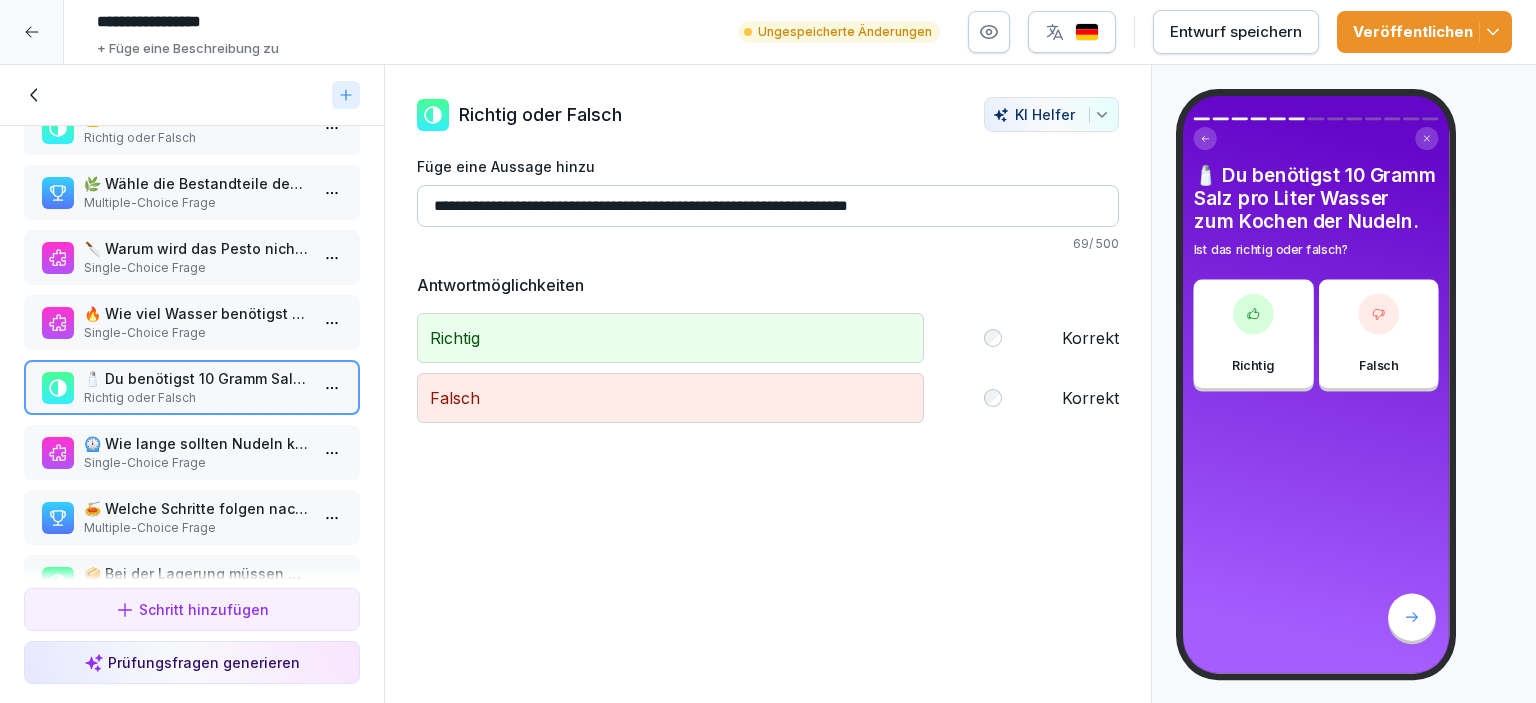 click on "Single-Choice Frage" at bounding box center [196, 463] 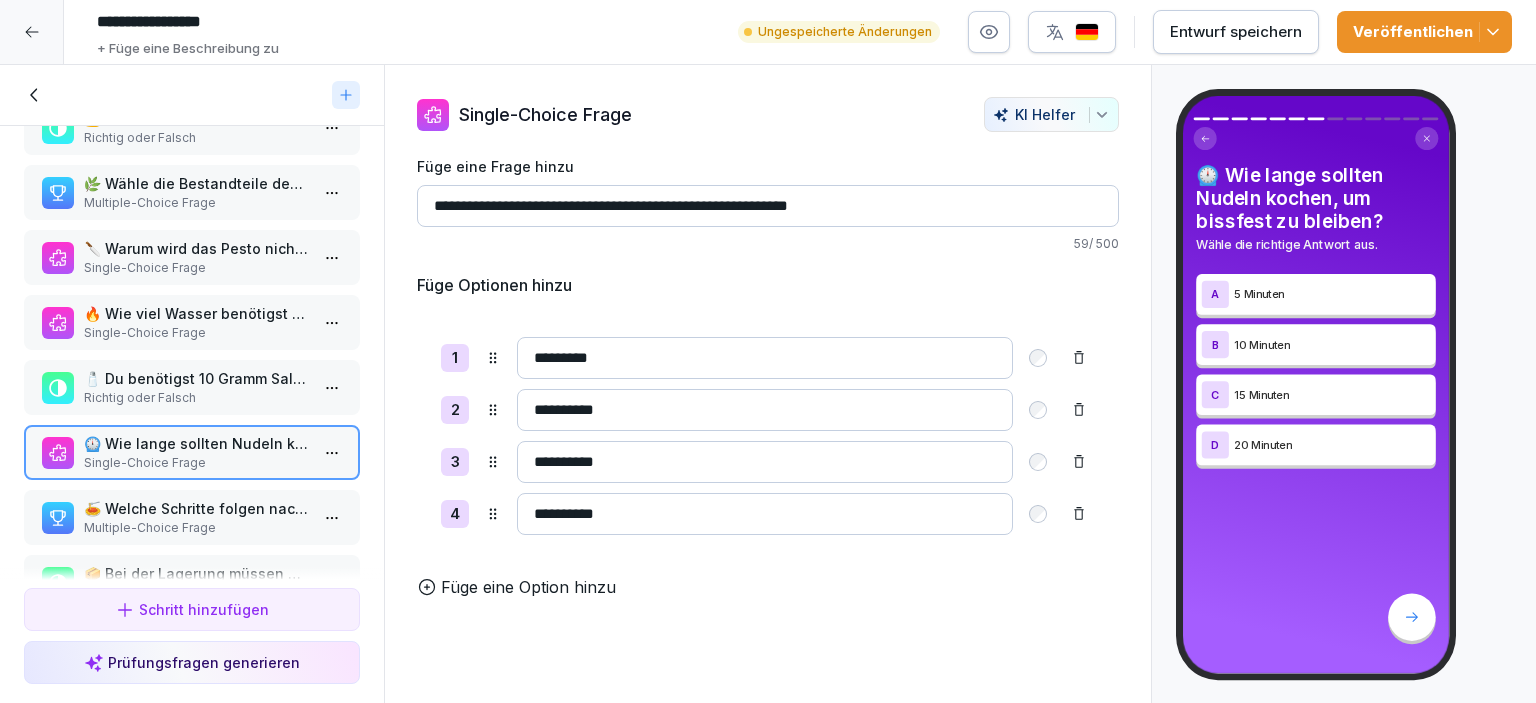 click on "🍝 Welche Schritte folgen nach dem Kochen der Nudeln?" at bounding box center [196, 508] 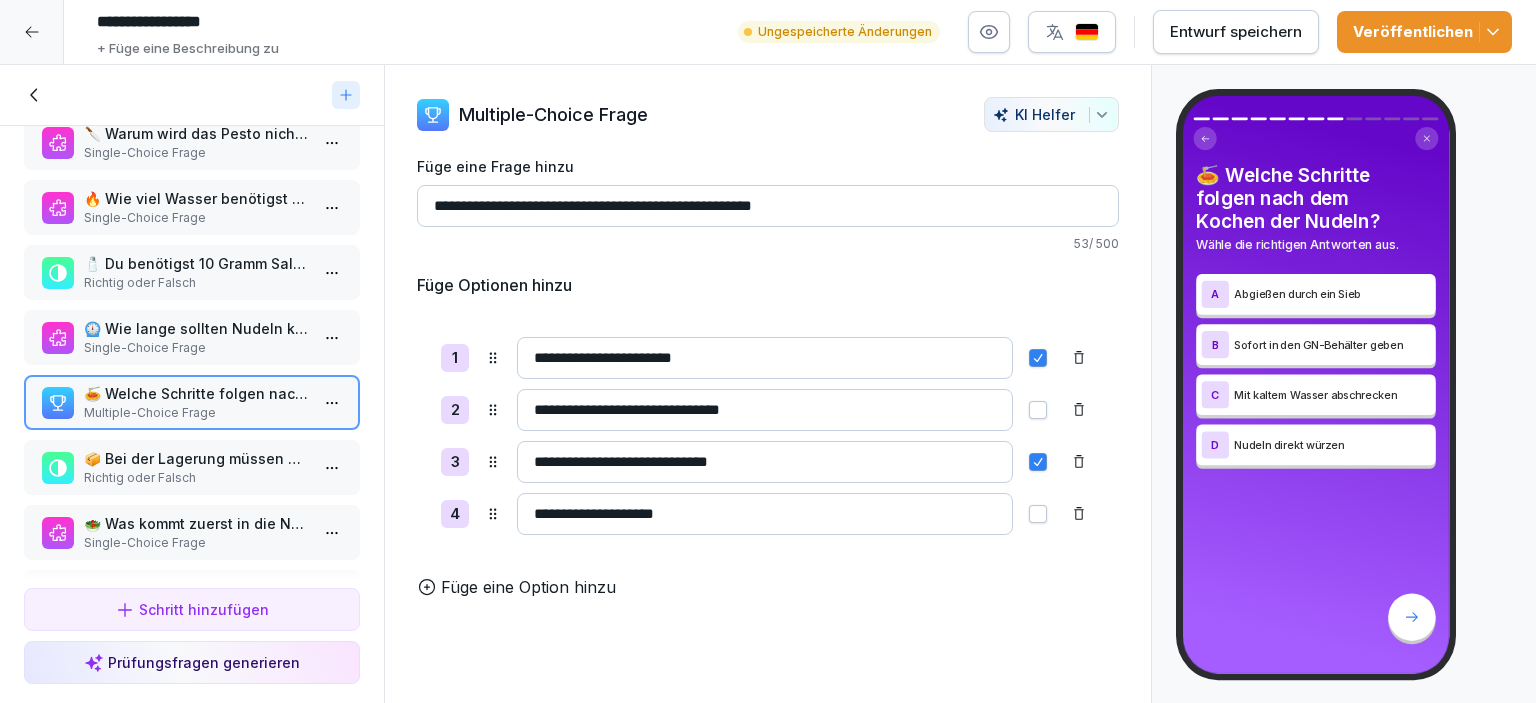 click on "📦 Bei der Lagerung müssen die Nudeln mit einem MHD versehen werden." at bounding box center (196, 458) 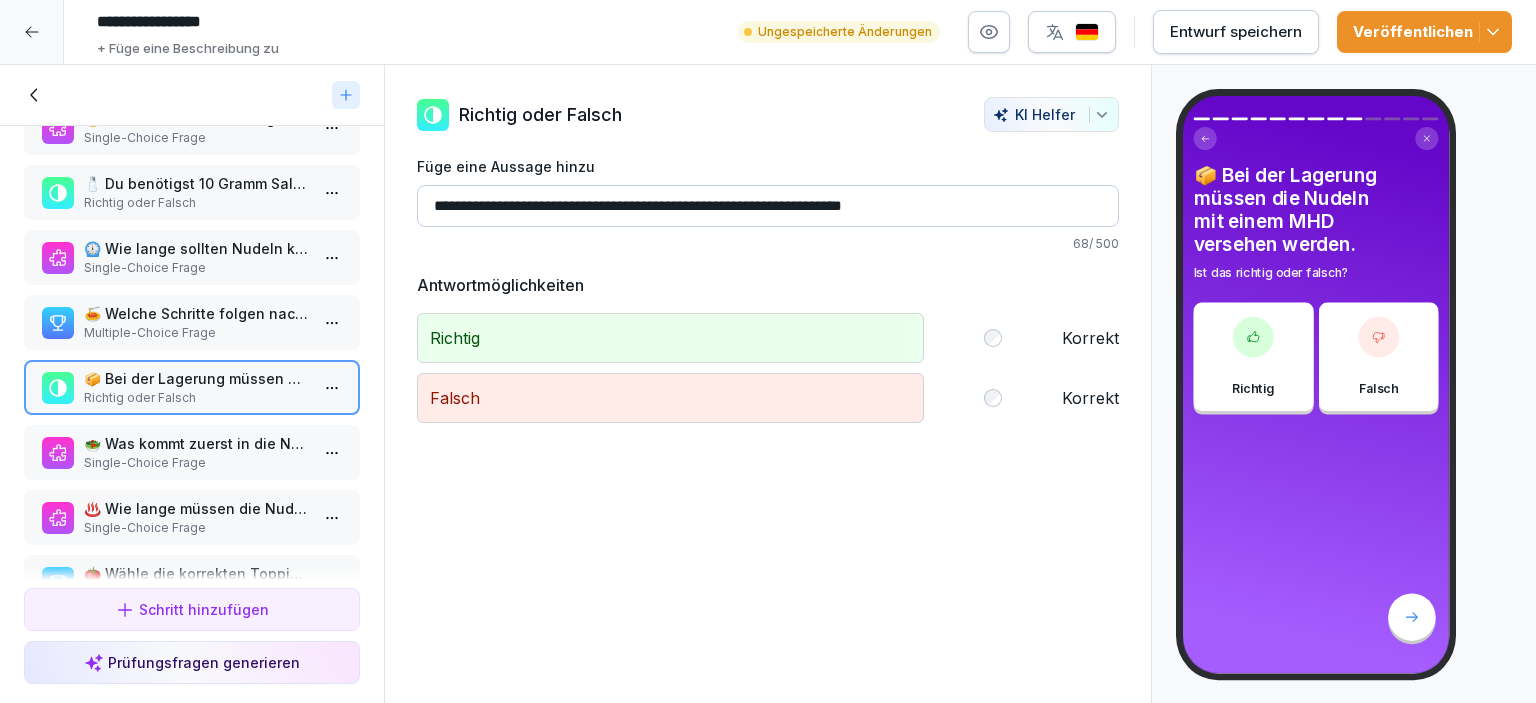 scroll, scrollTop: 346, scrollLeft: 0, axis: vertical 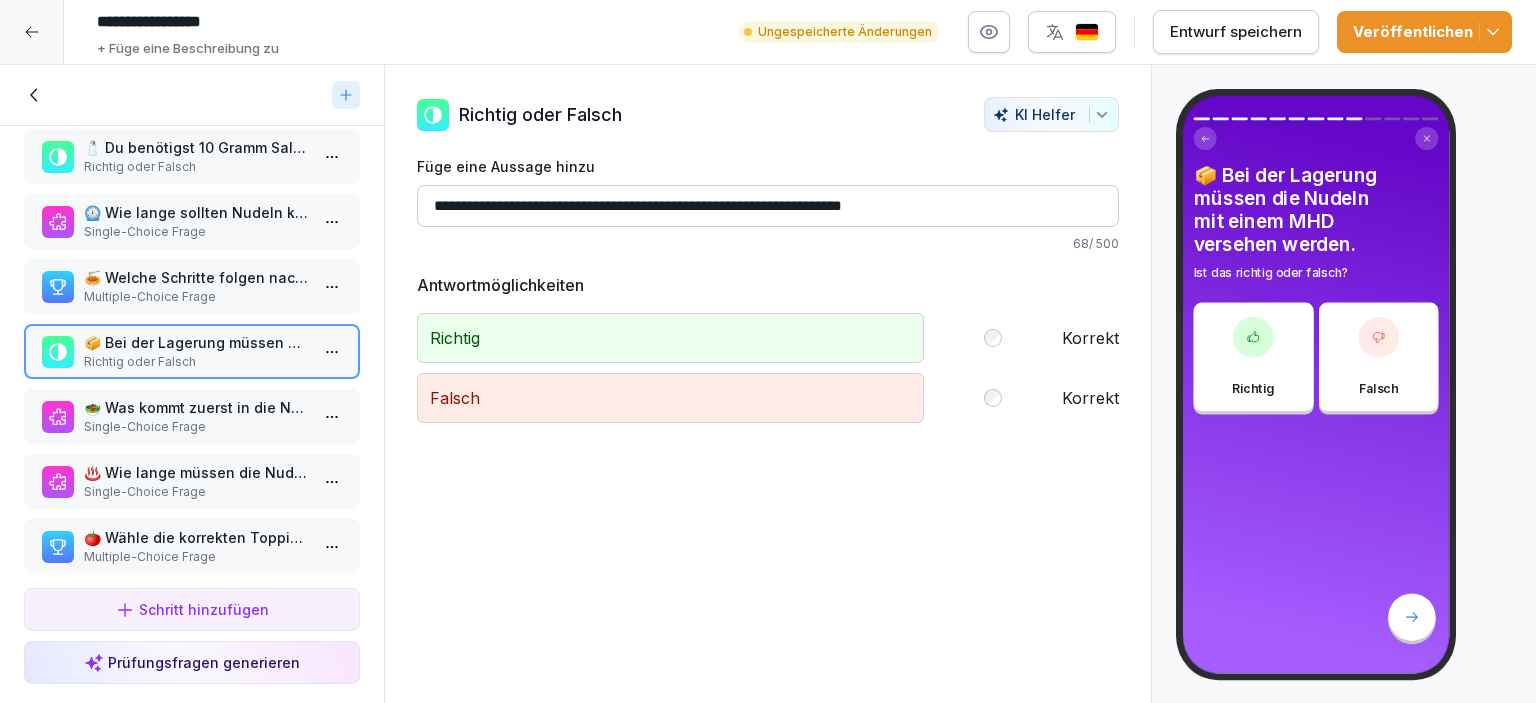 click on "🥗 Was kommt zuerst in die Nudelbowl während des Anrichtens? Single-Choice Frage" at bounding box center (192, 416) 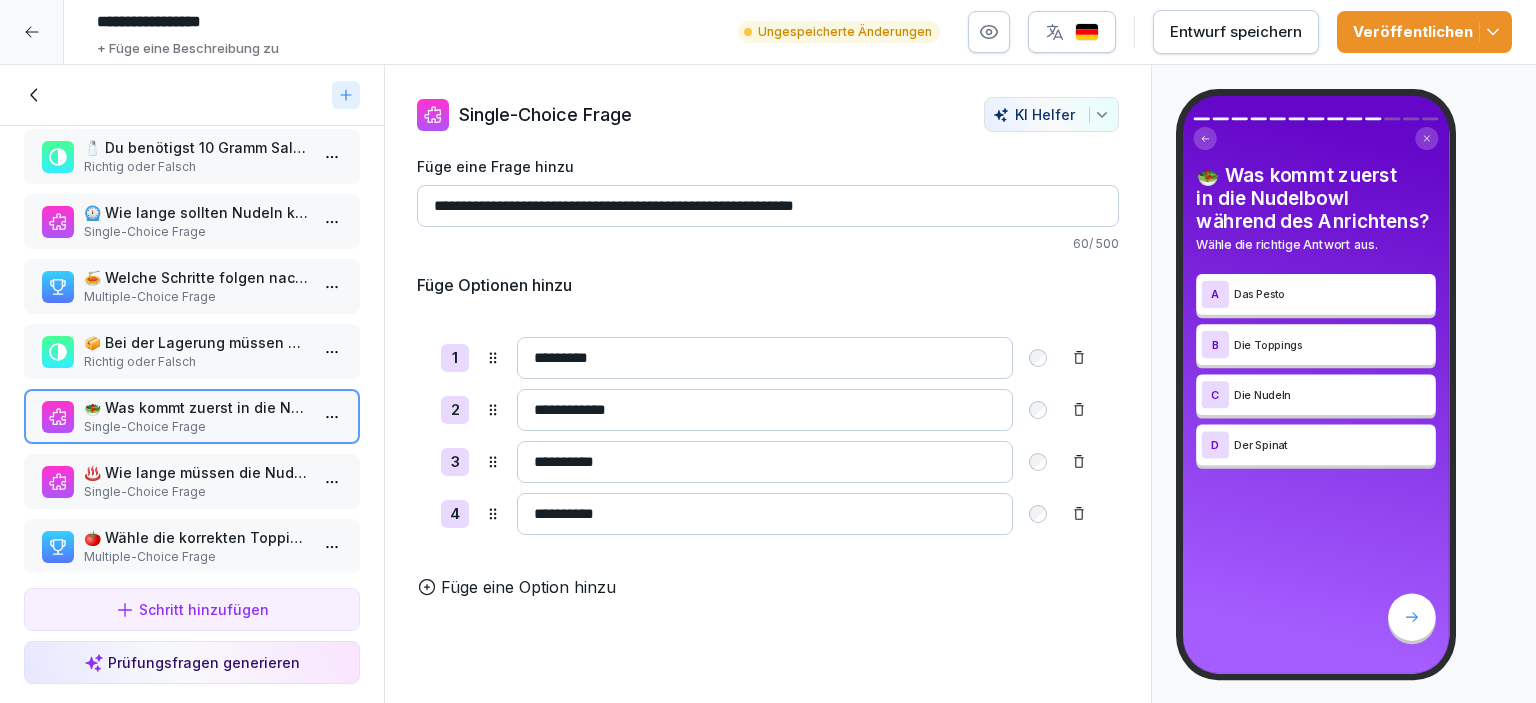 click on "♨️ Wie lange müssen die Nudeln im Ofen erhitzt werden?" at bounding box center [196, 472] 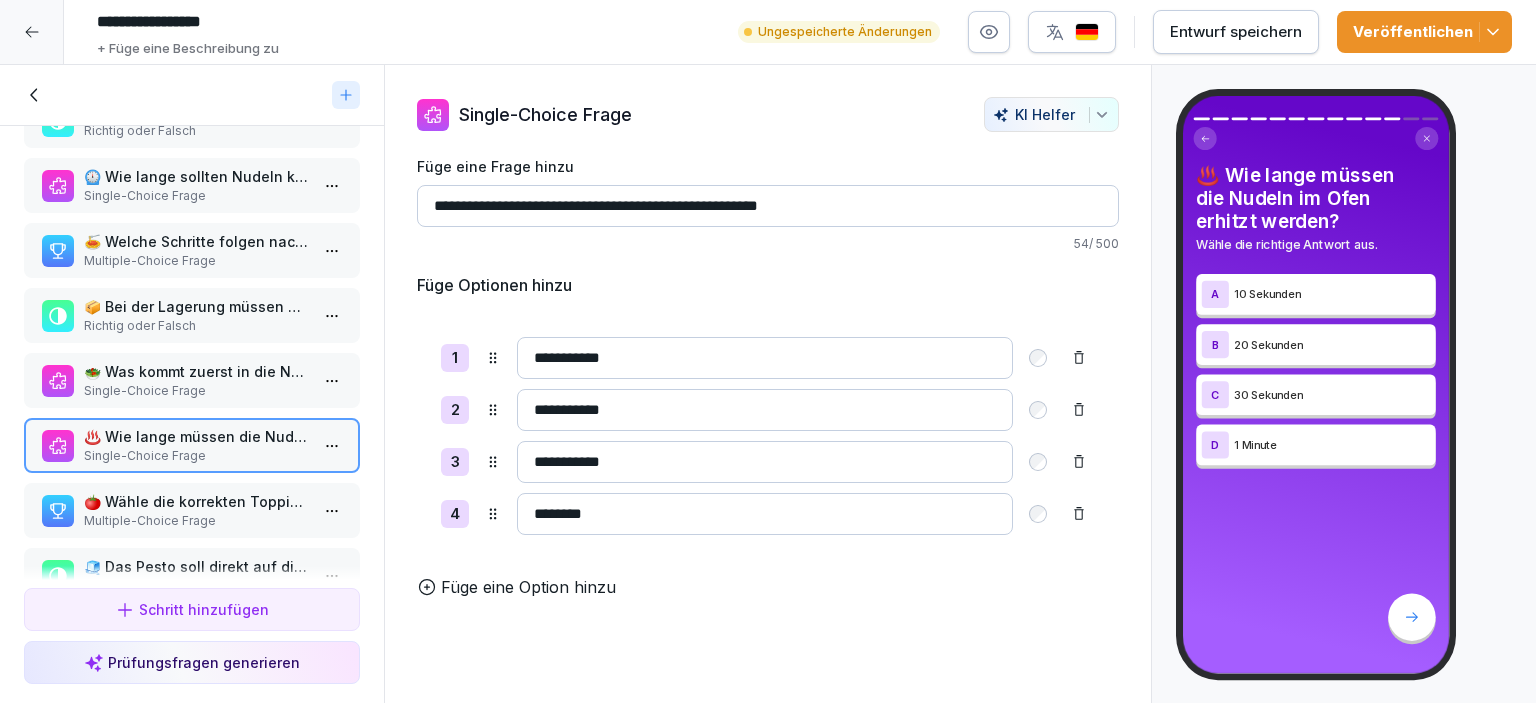 scroll, scrollTop: 418, scrollLeft: 0, axis: vertical 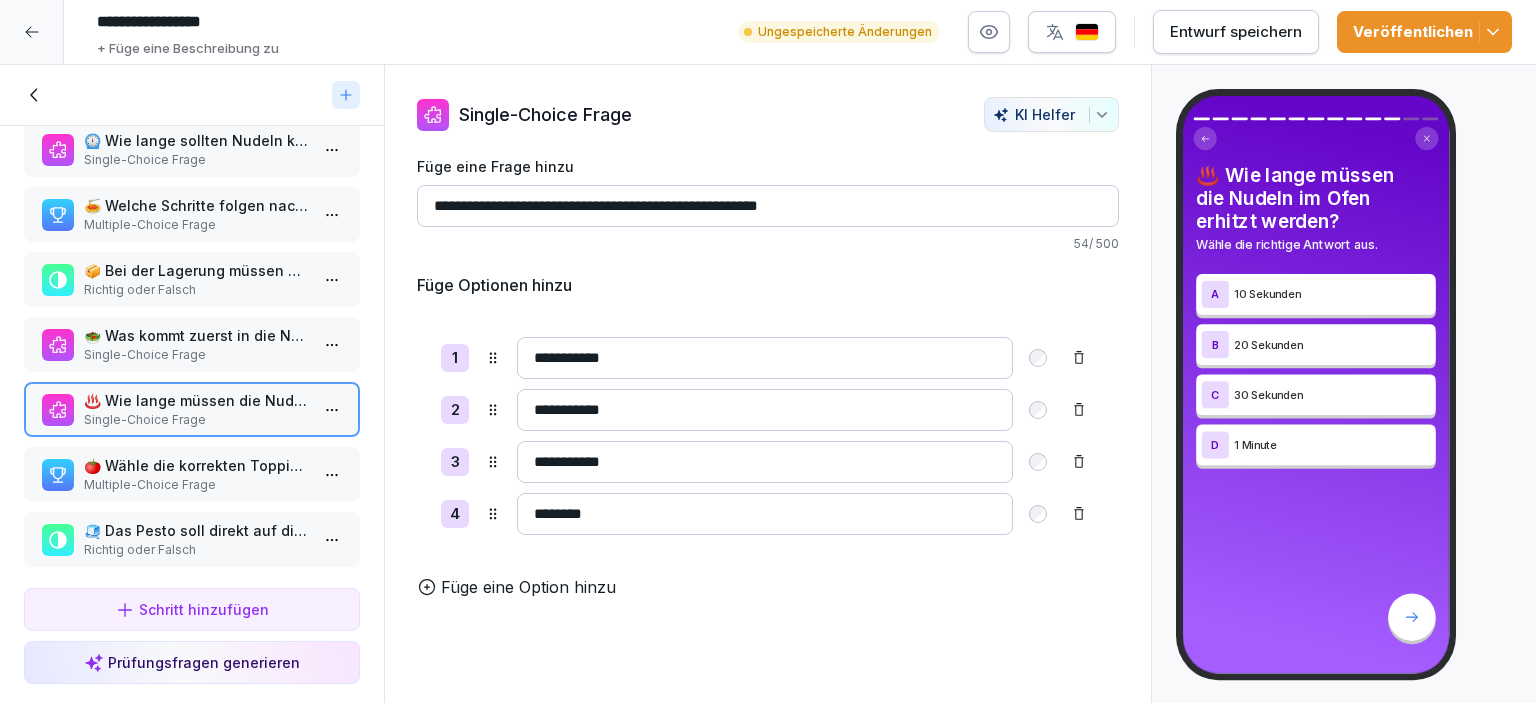 click on "🍅 Wähle die korrekten Toppings, die für eine Nudelbowl verwendet werden können." at bounding box center [196, 465] 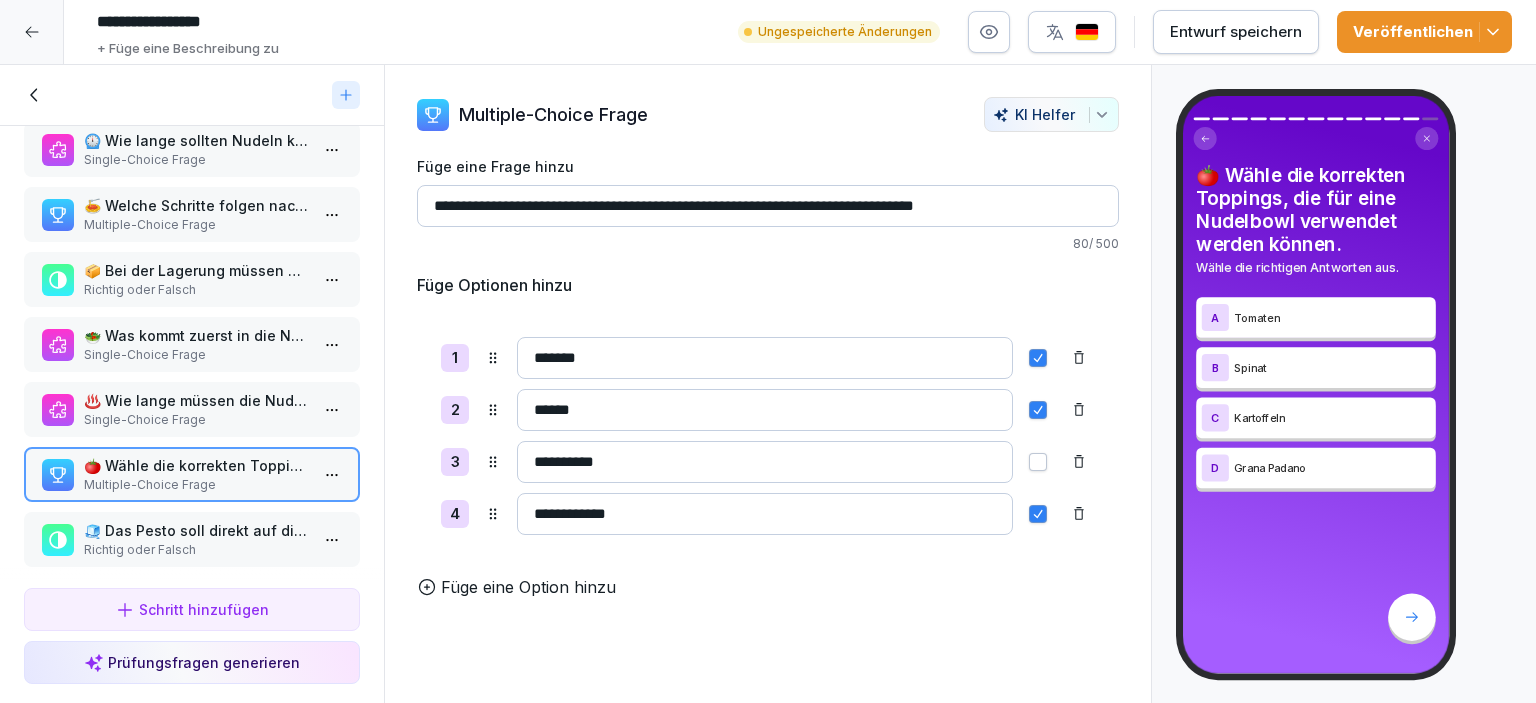 click on "🧊 Das Pesto soll direkt auf die heißen Nudeln gegeben werden." at bounding box center (196, 530) 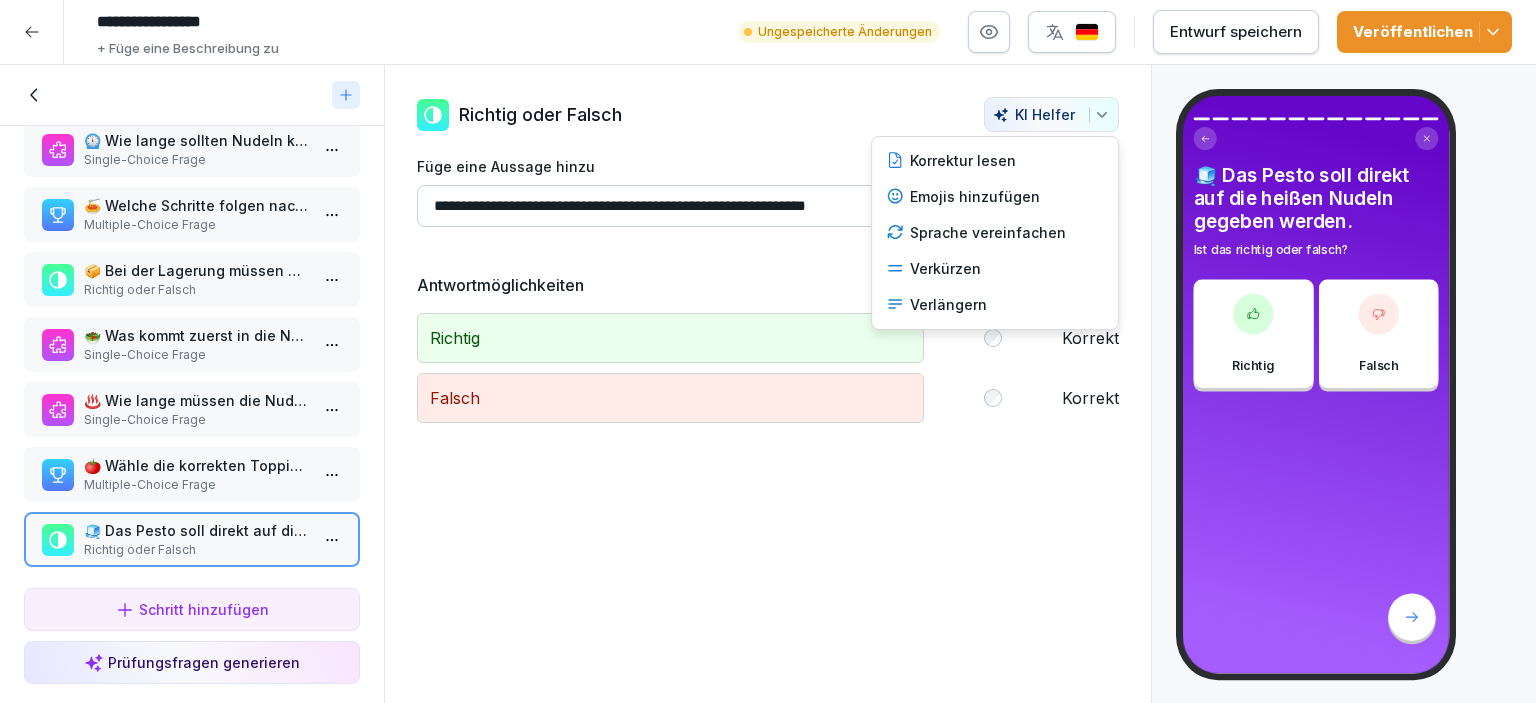 click 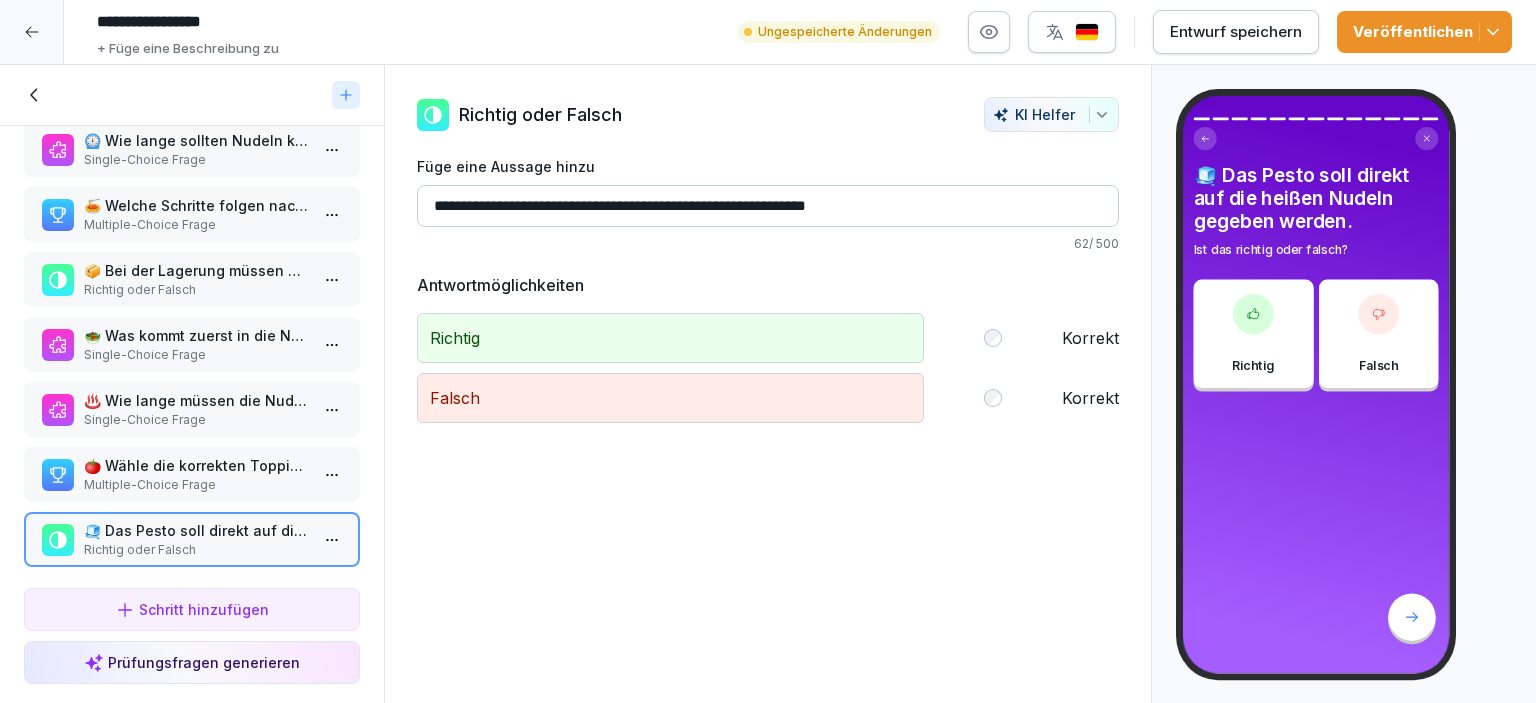 click 